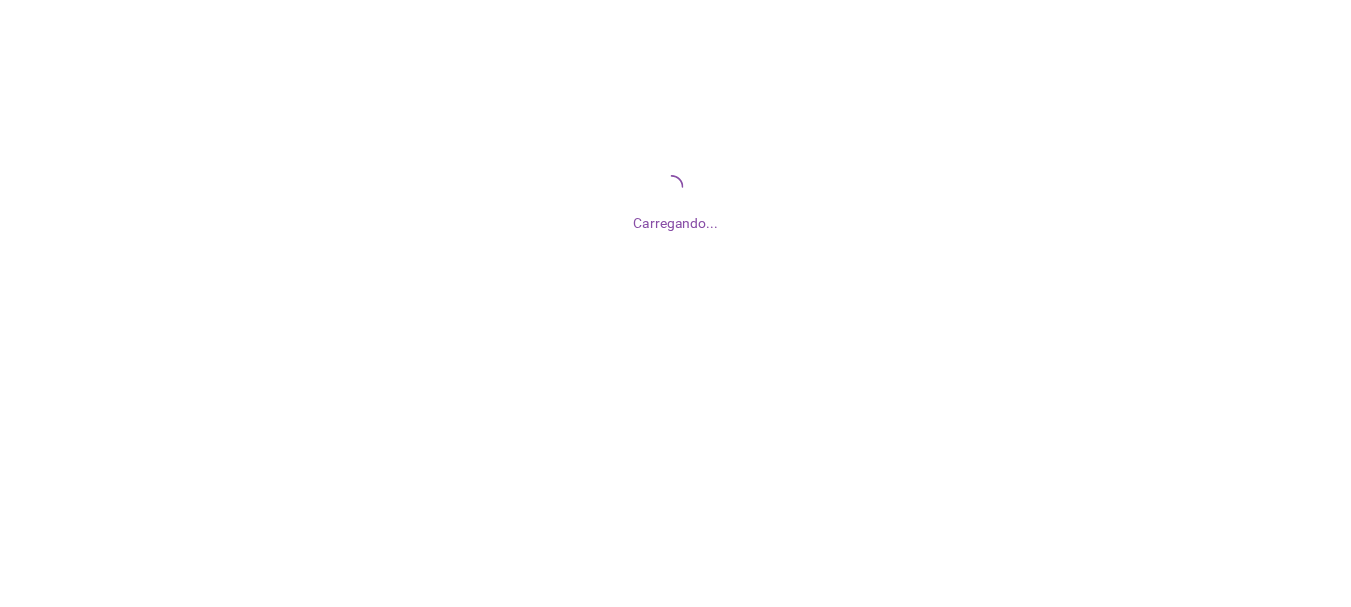 scroll, scrollTop: 0, scrollLeft: 0, axis: both 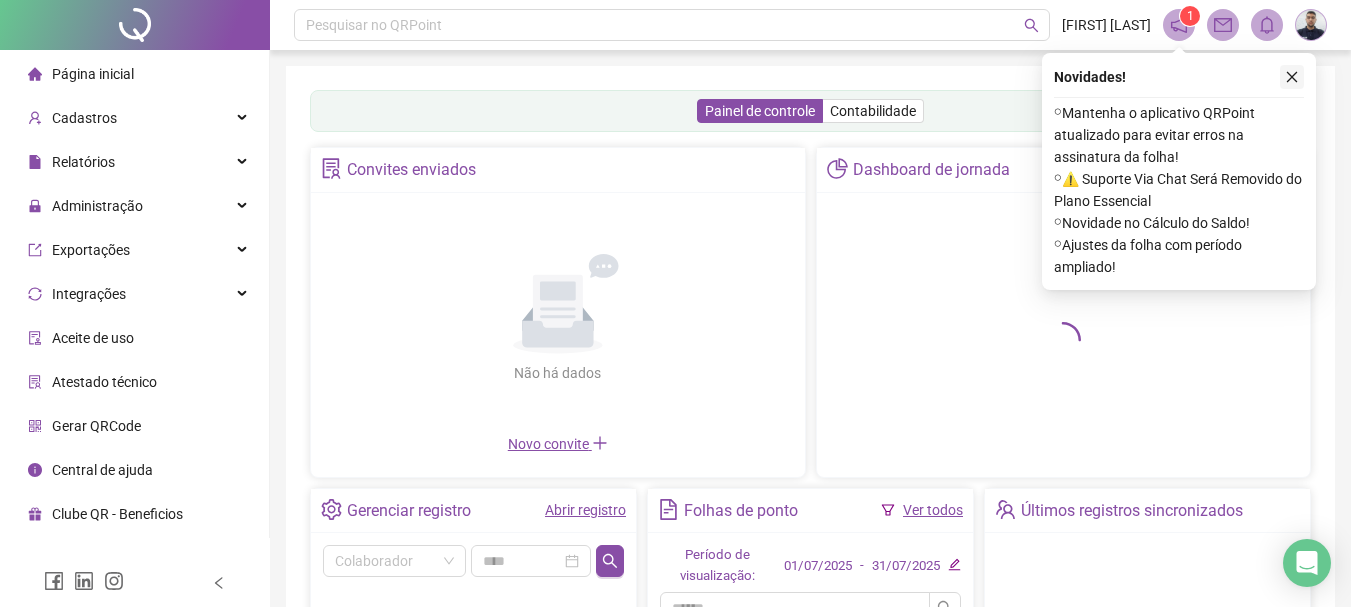 click at bounding box center [1292, 77] 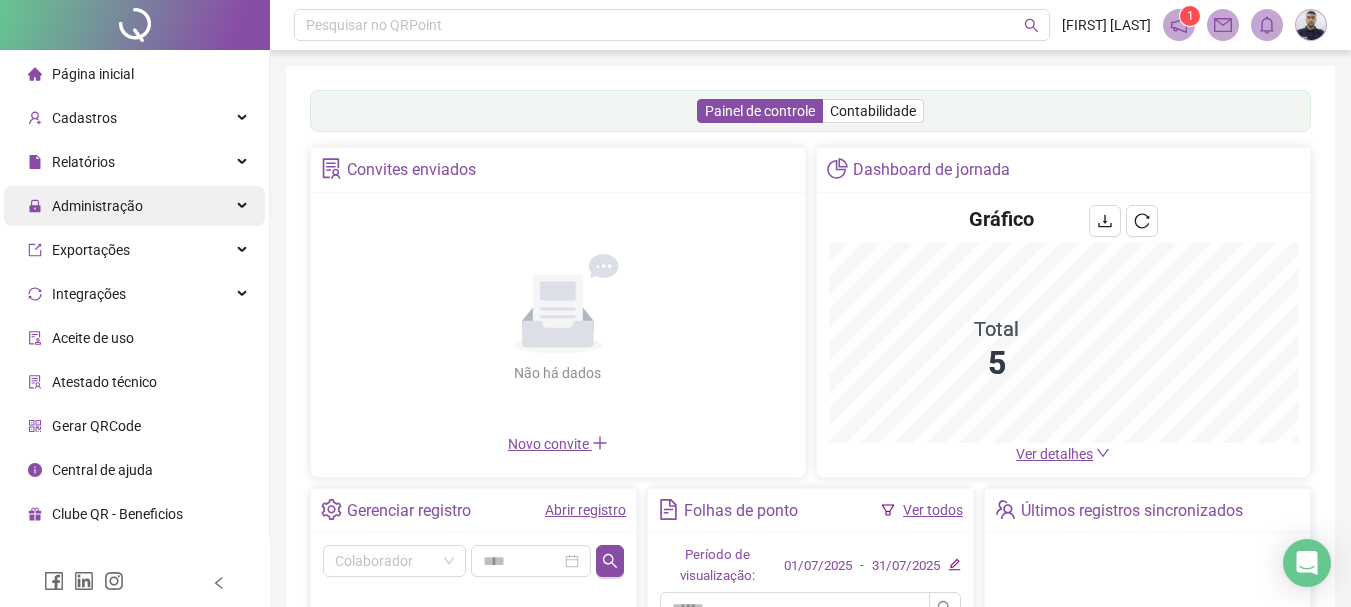 click on "Administração" at bounding box center [97, 206] 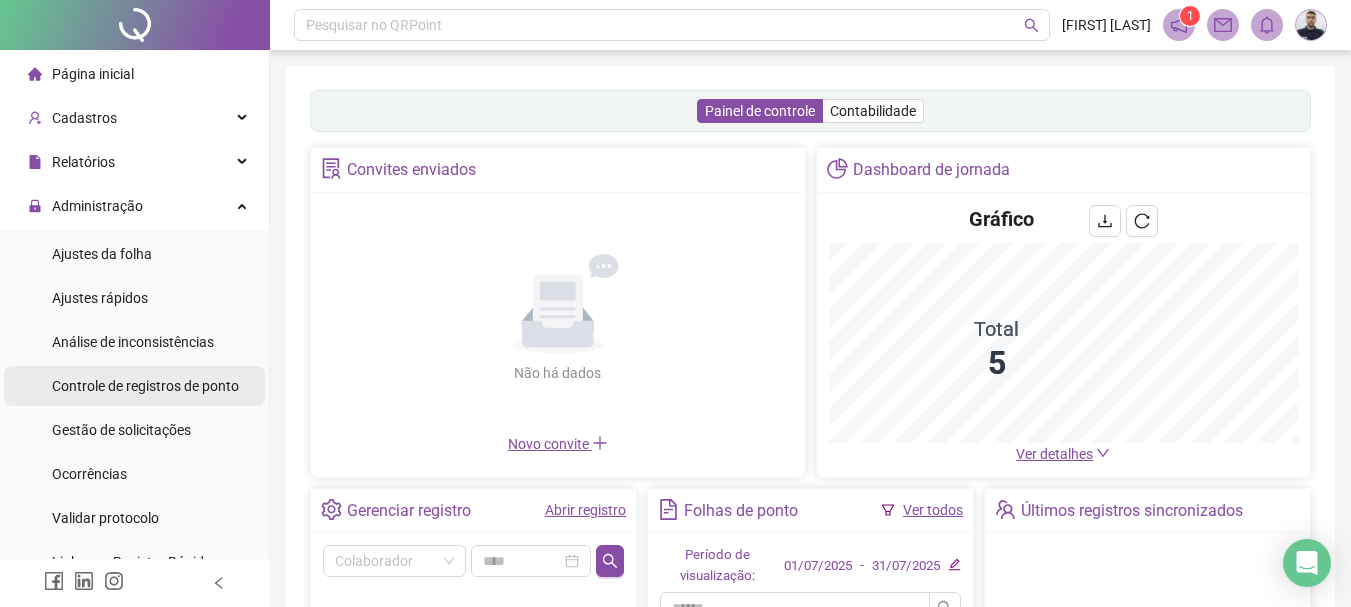 click on "Controle de registros de ponto" at bounding box center (145, 386) 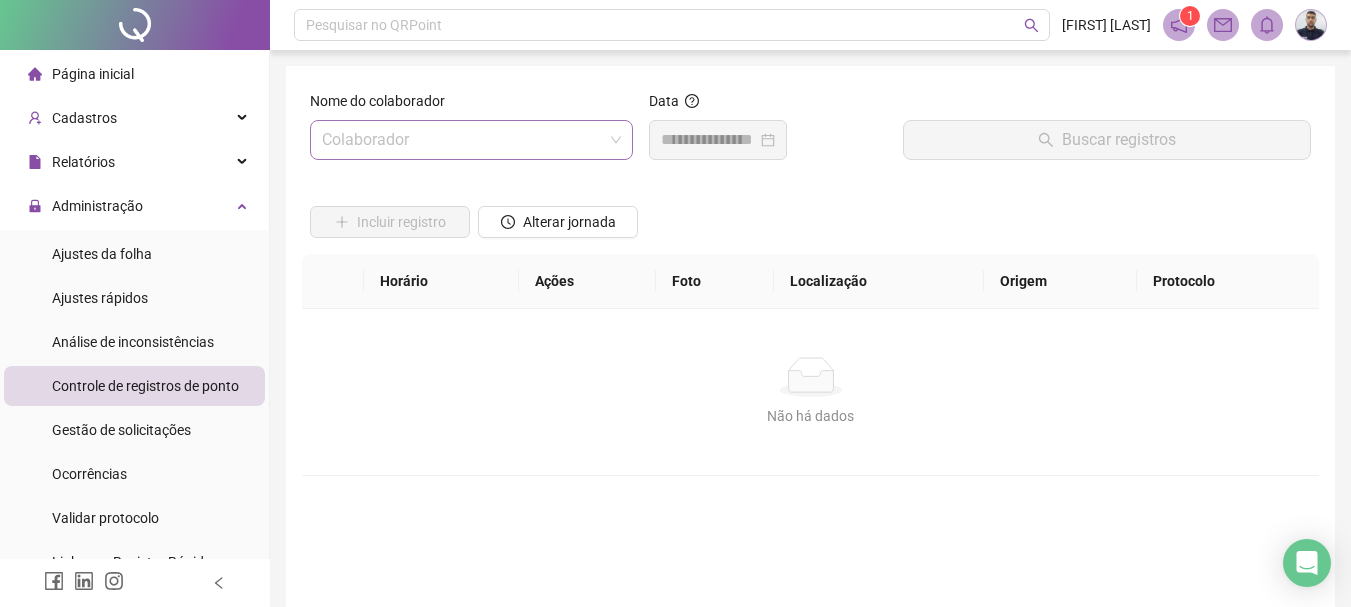 click at bounding box center [462, 140] 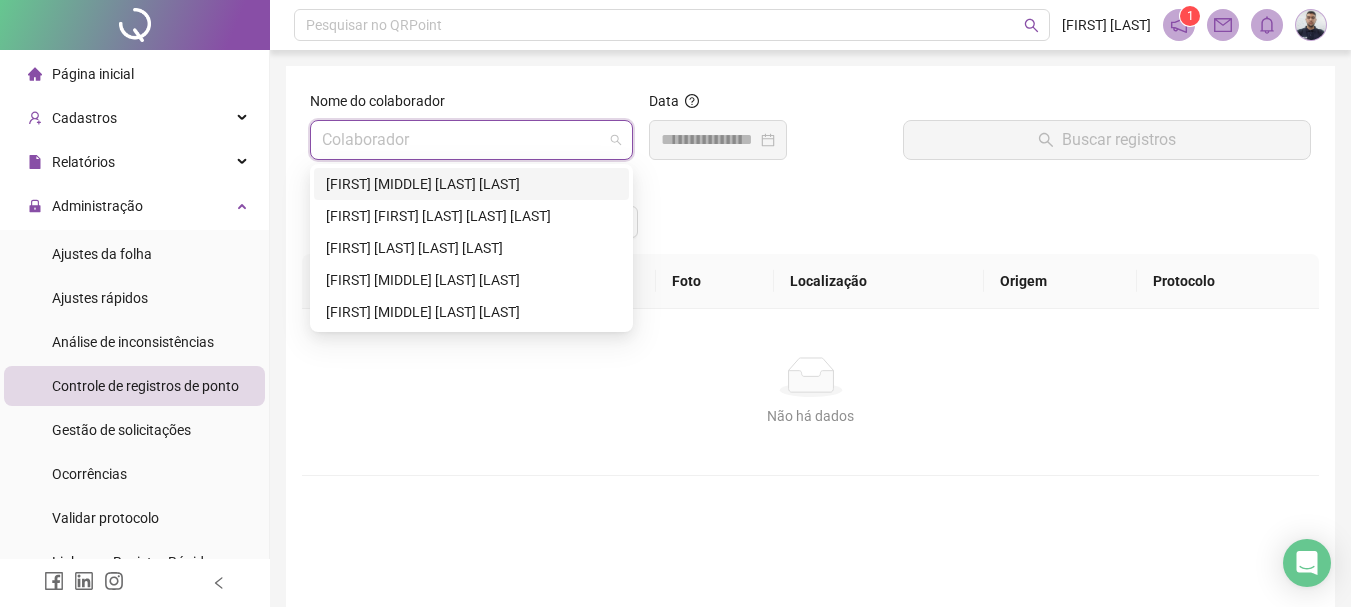 drag, startPoint x: 400, startPoint y: 180, endPoint x: 472, endPoint y: 169, distance: 72.835434 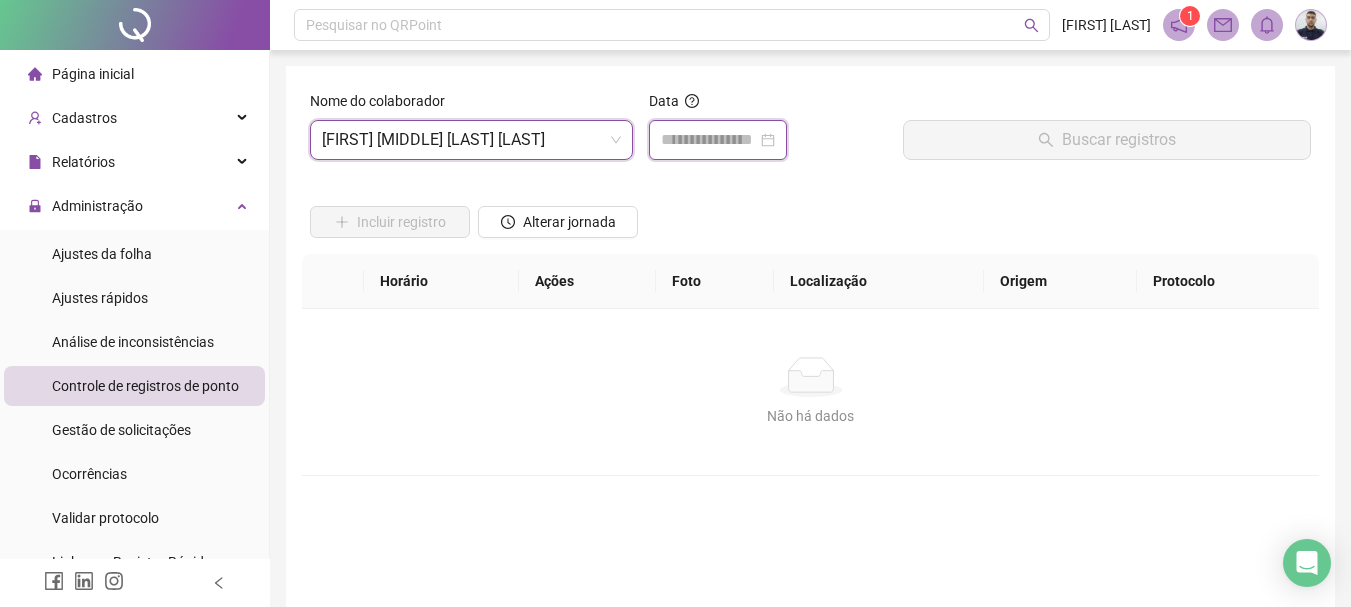 click at bounding box center [709, 140] 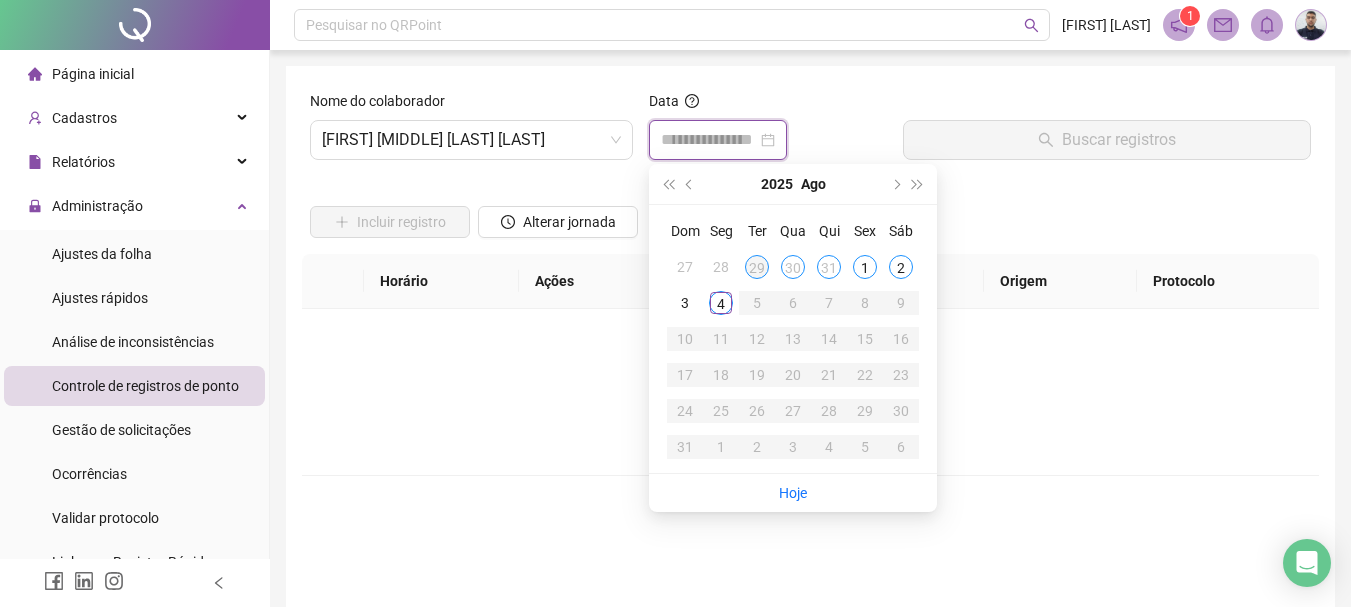 type on "**********" 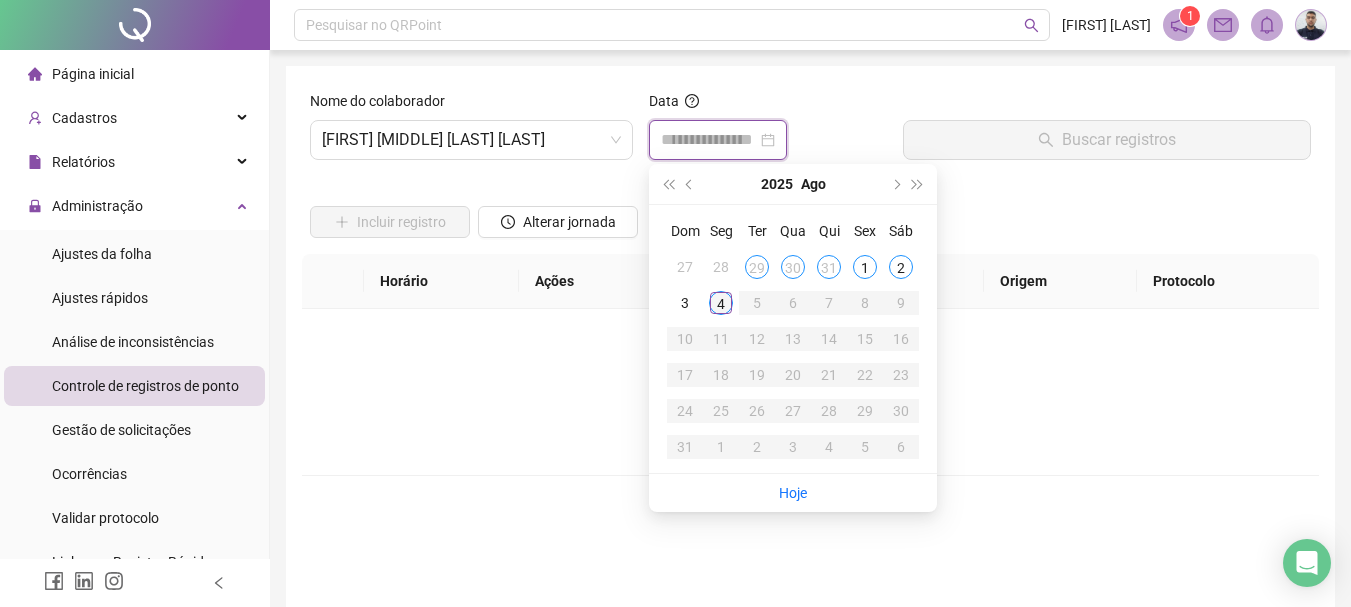 type on "**********" 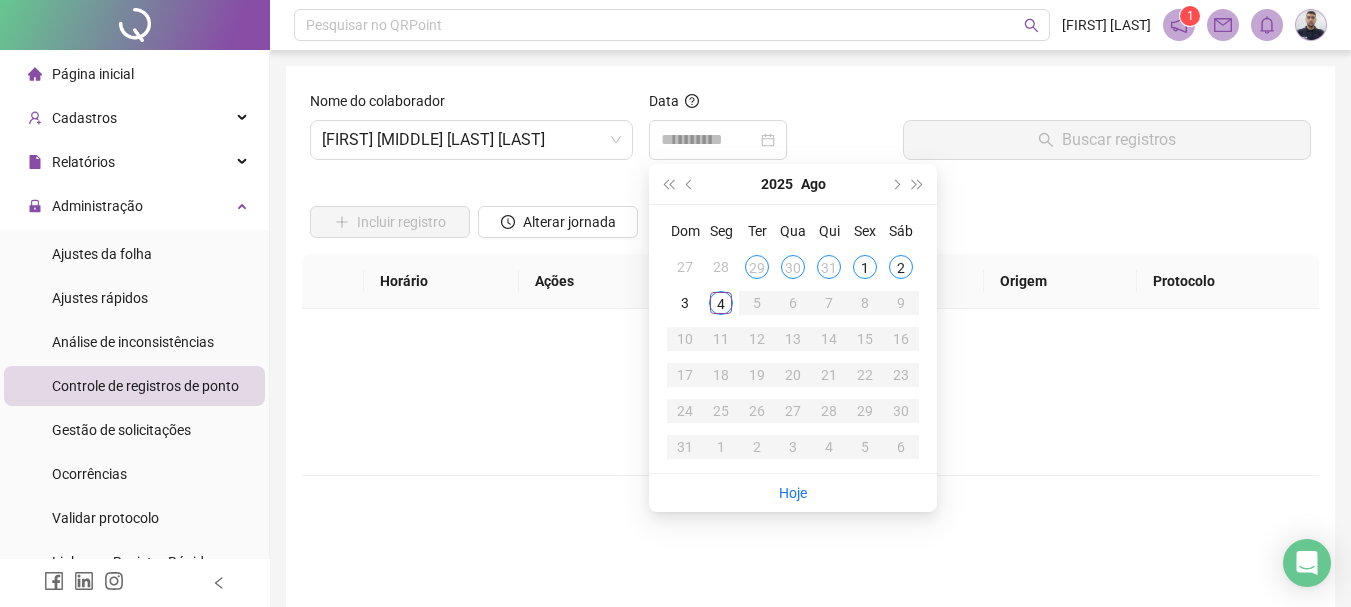 drag, startPoint x: 719, startPoint y: 314, endPoint x: 852, endPoint y: 244, distance: 150.29637 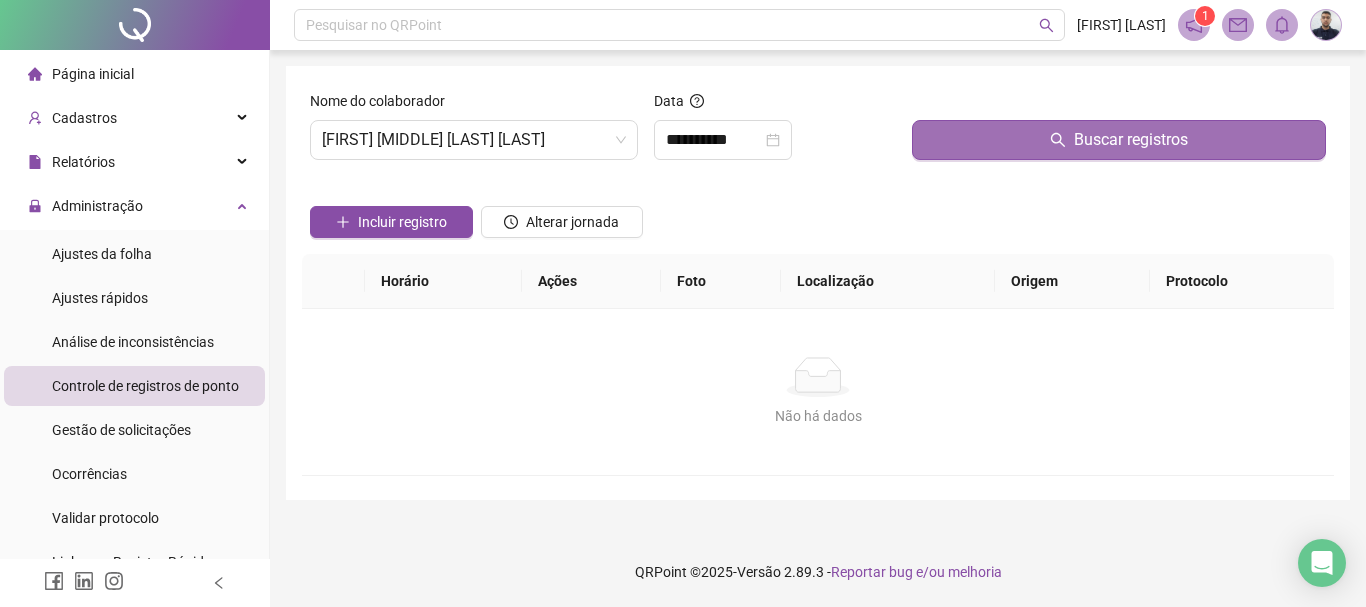 click on "Buscar registros" at bounding box center [1119, 140] 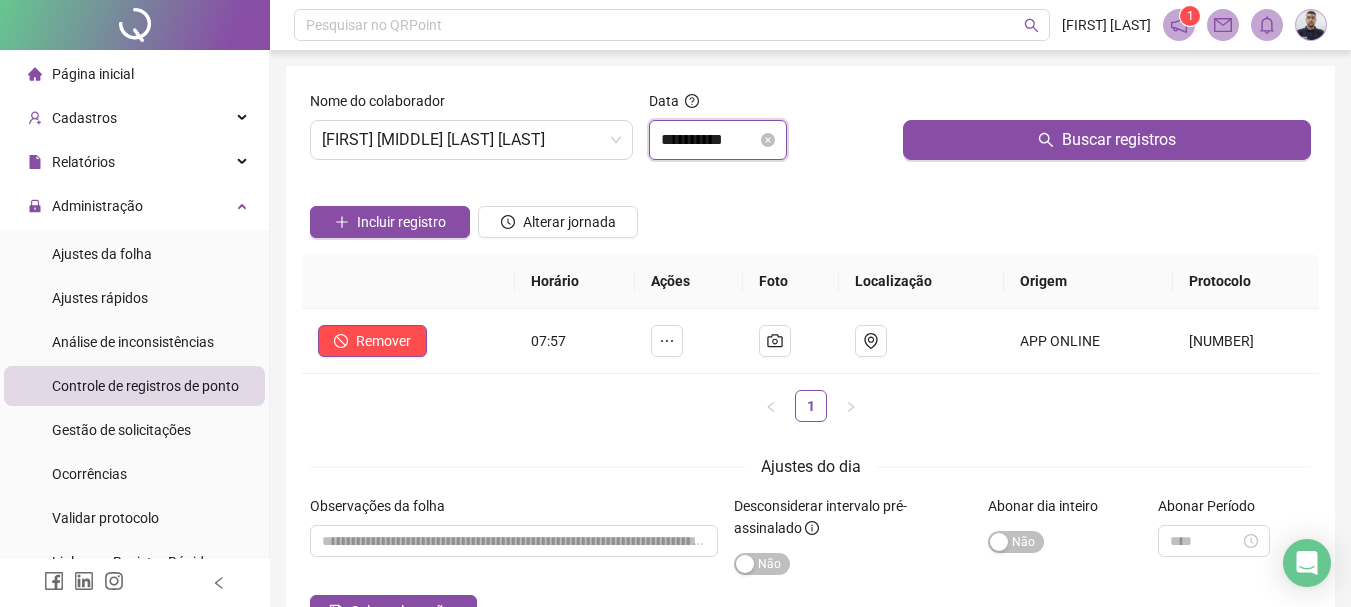 click on "**********" at bounding box center [709, 140] 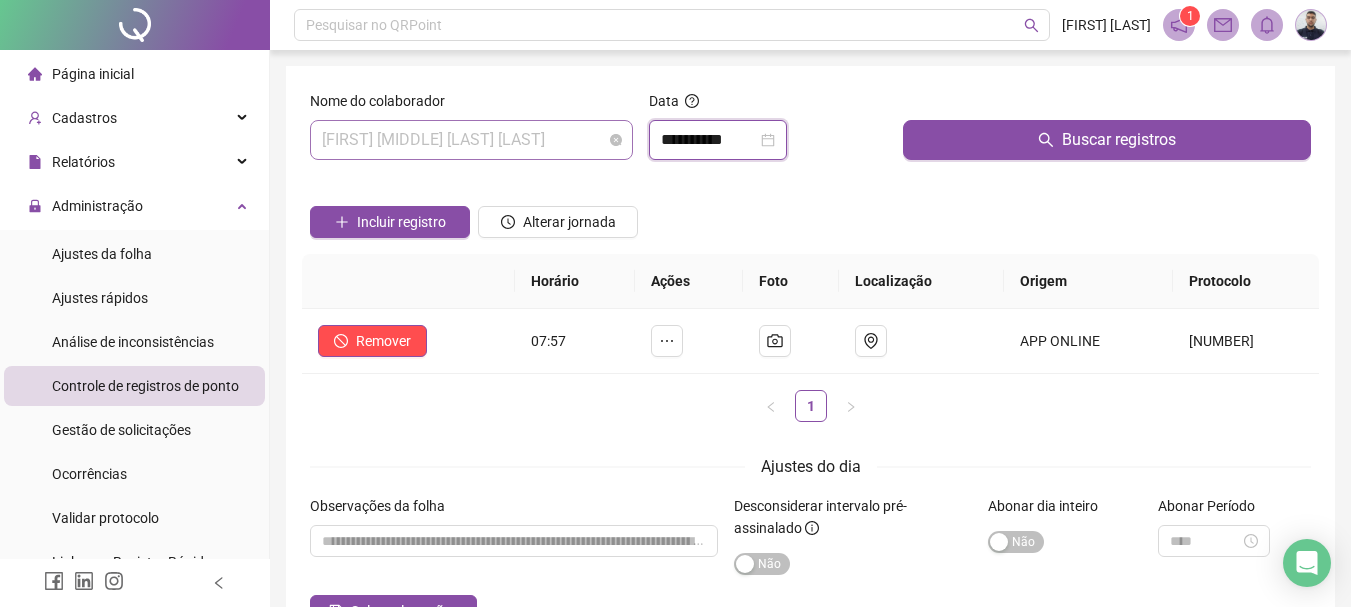 click on "[FIRST] [MIDDLE] [LAST] [LAST]" at bounding box center (471, 140) 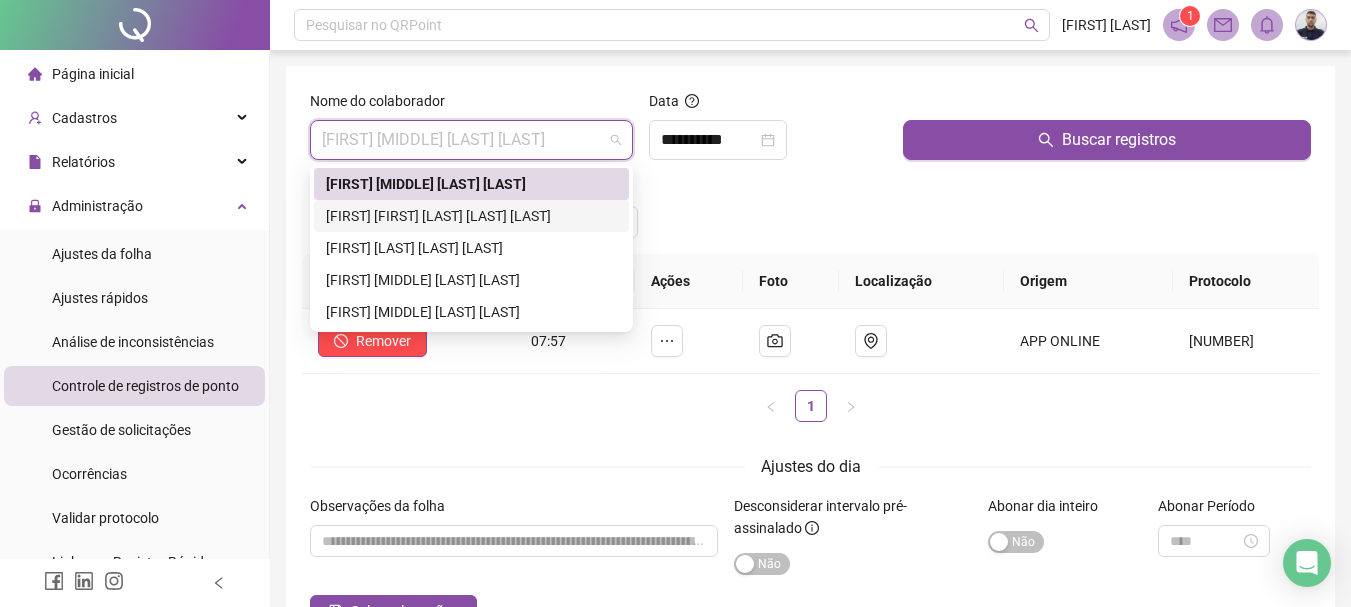click on "[FIRST] [FIRST] [LAST] [LAST] [LAST]" at bounding box center (471, 216) 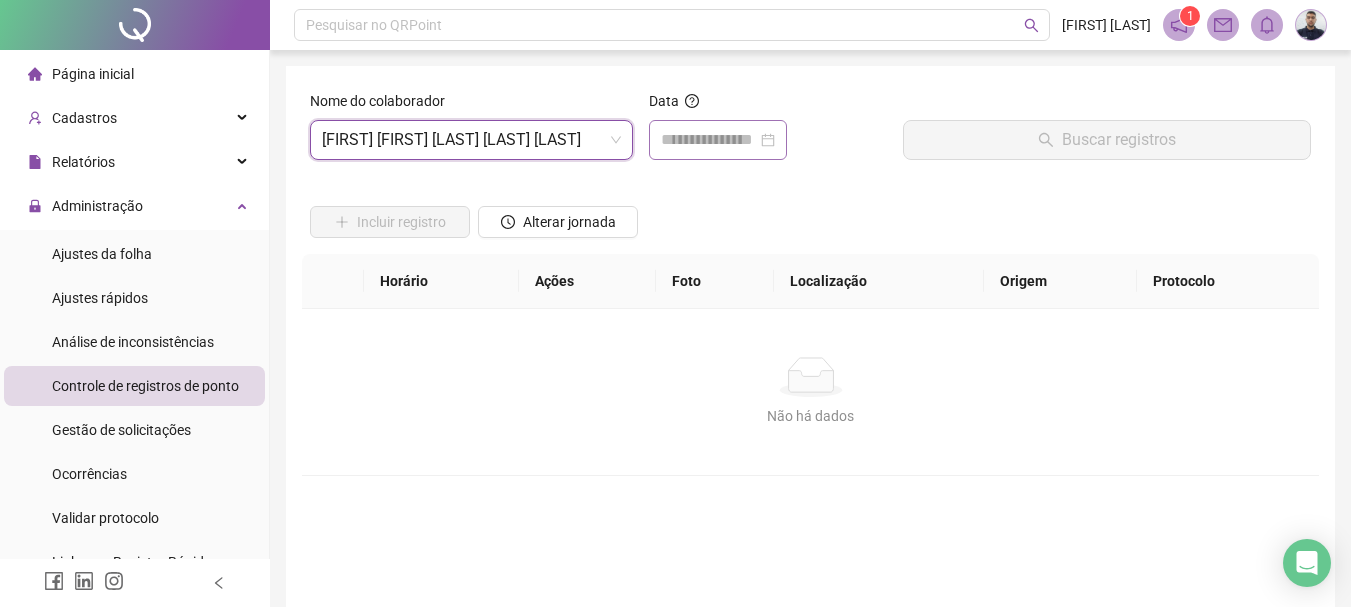 click at bounding box center (718, 140) 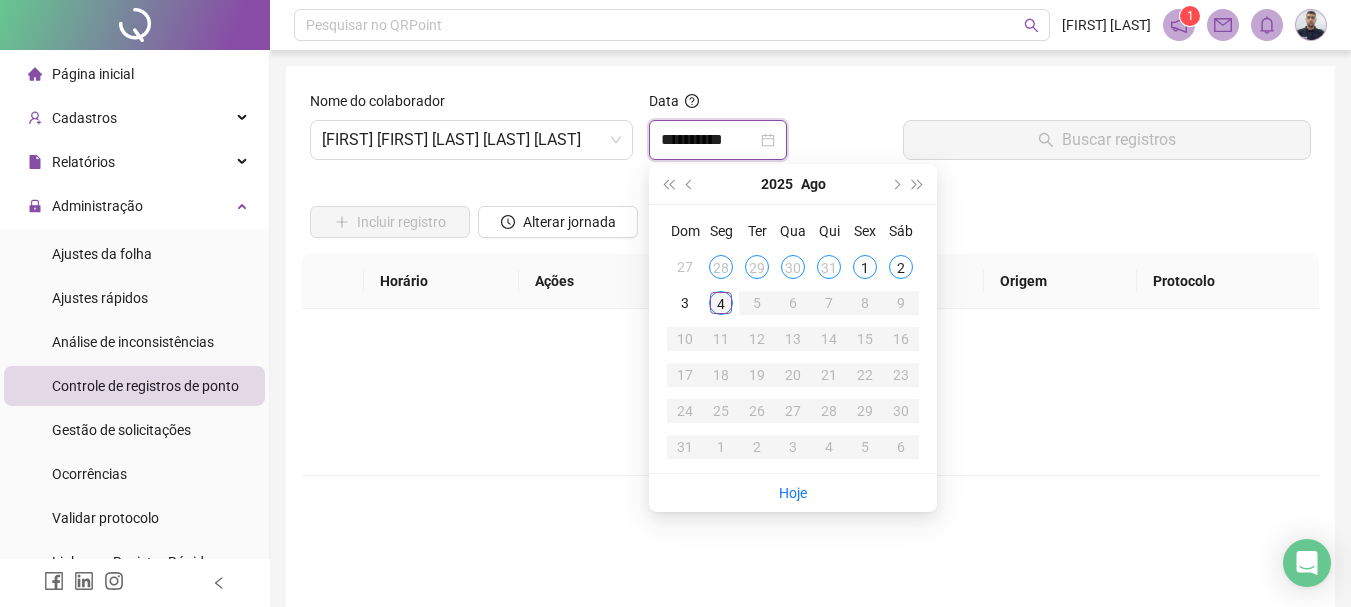 type on "**********" 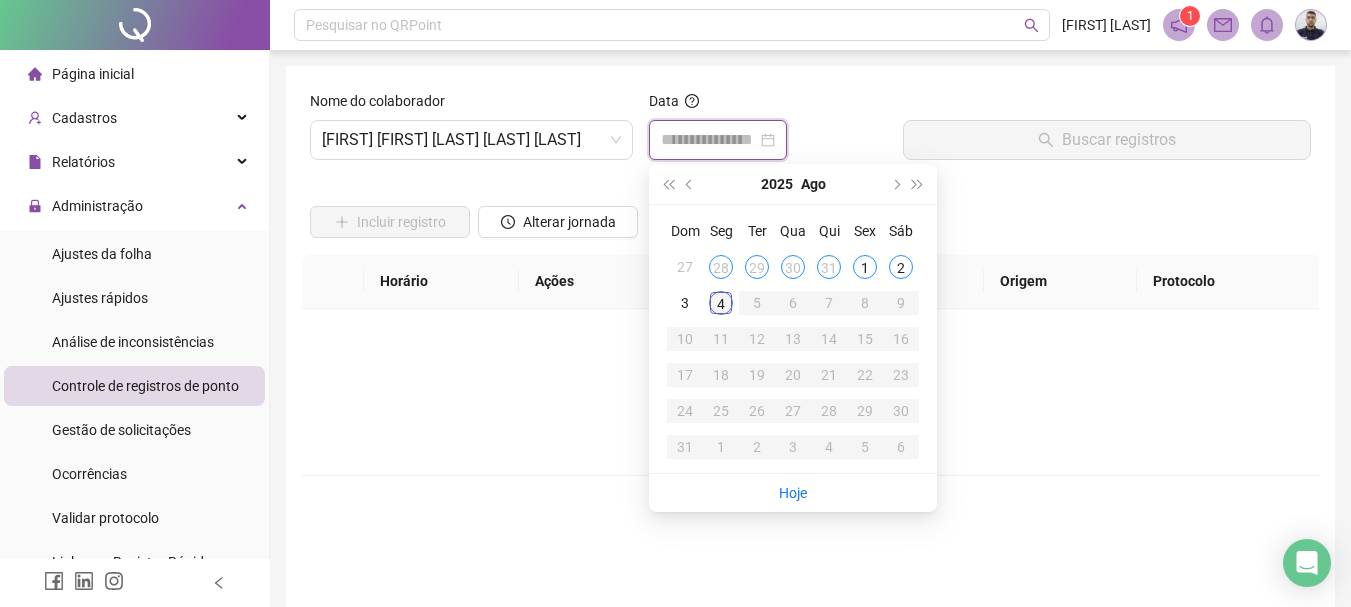 type on "**********" 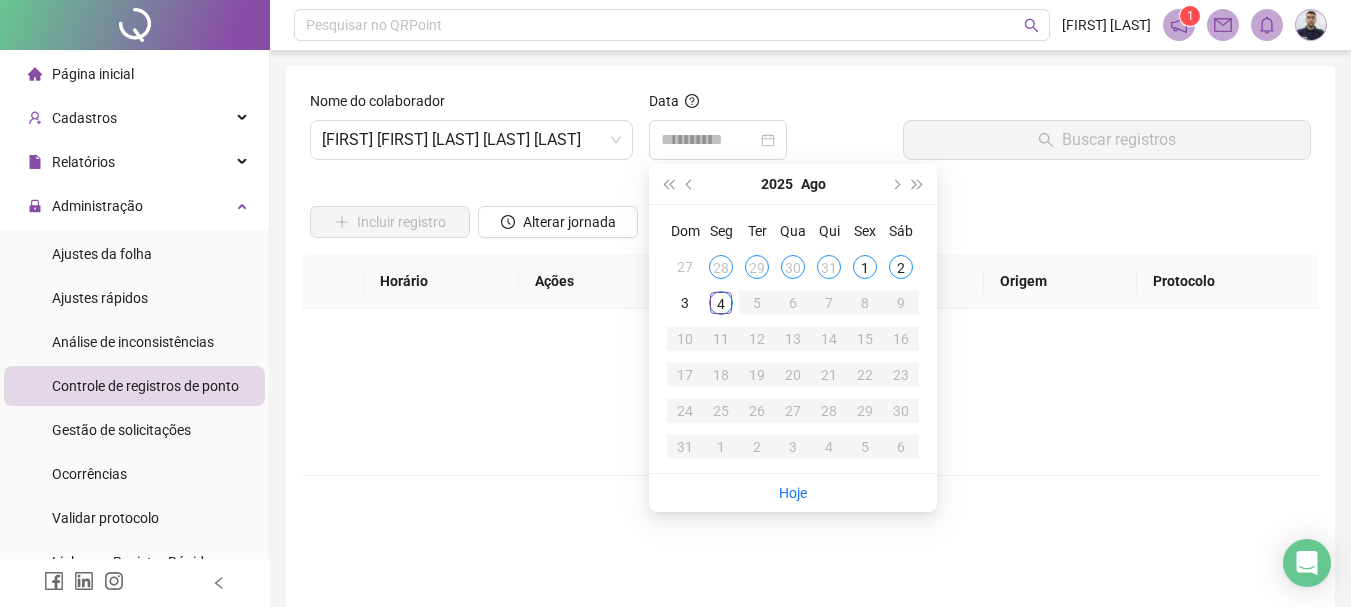 drag, startPoint x: 710, startPoint y: 317, endPoint x: 638, endPoint y: 328, distance: 72.835434 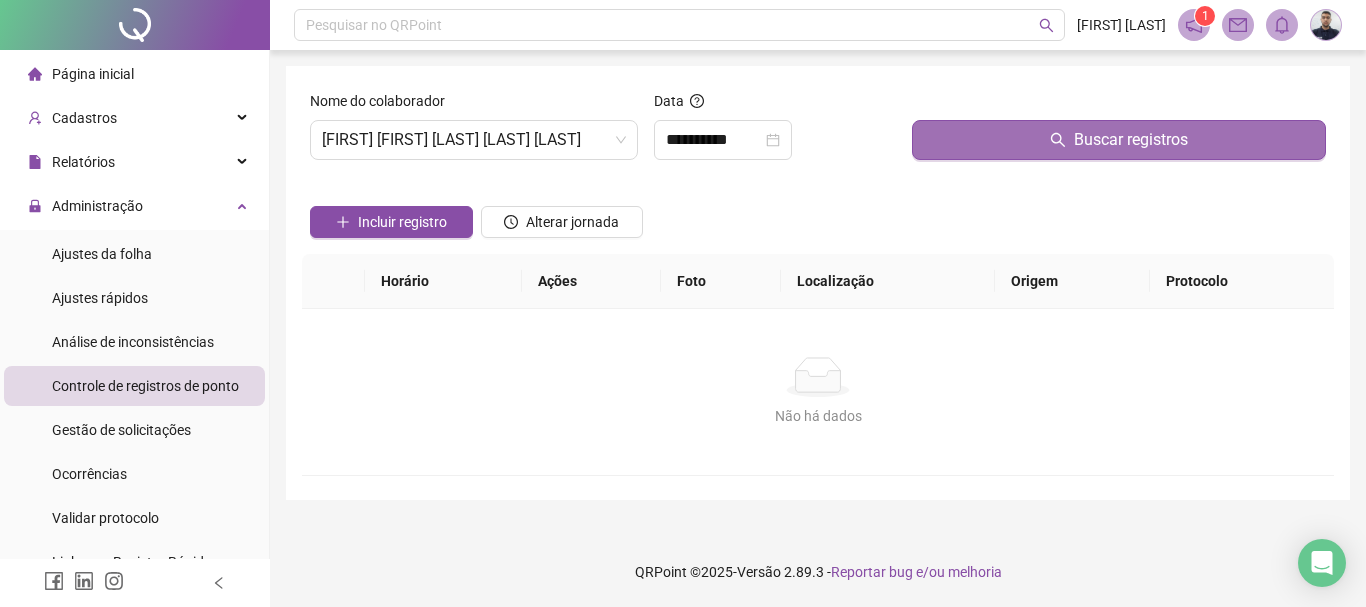 drag, startPoint x: 1018, startPoint y: 106, endPoint x: 1029, endPoint y: 140, distance: 35.735138 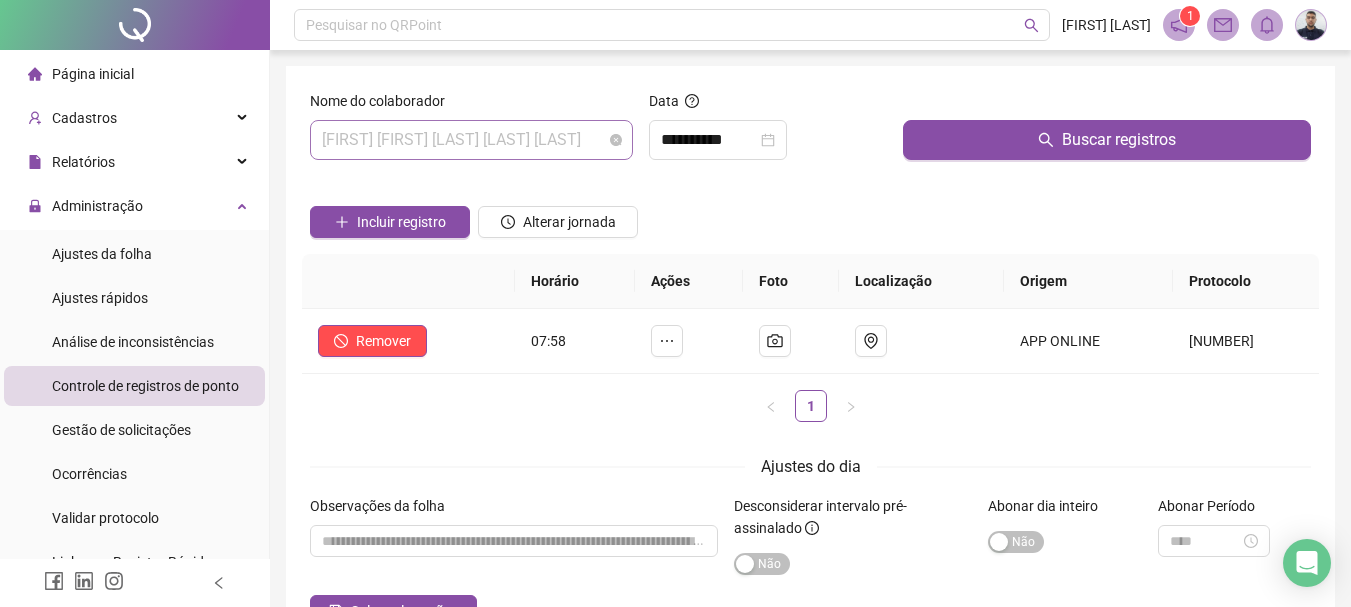 click on "[FIRST] [FIRST] [LAST] [LAST] [LAST]" at bounding box center [471, 140] 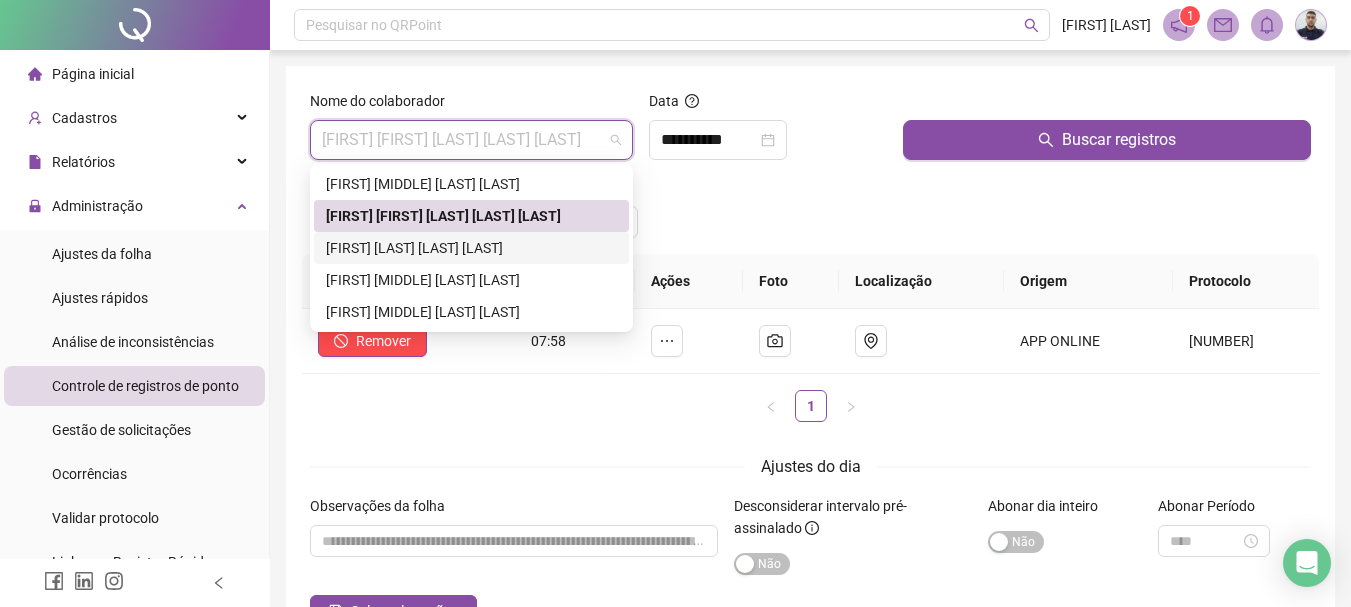drag, startPoint x: 477, startPoint y: 245, endPoint x: 580, endPoint y: 203, distance: 111.233986 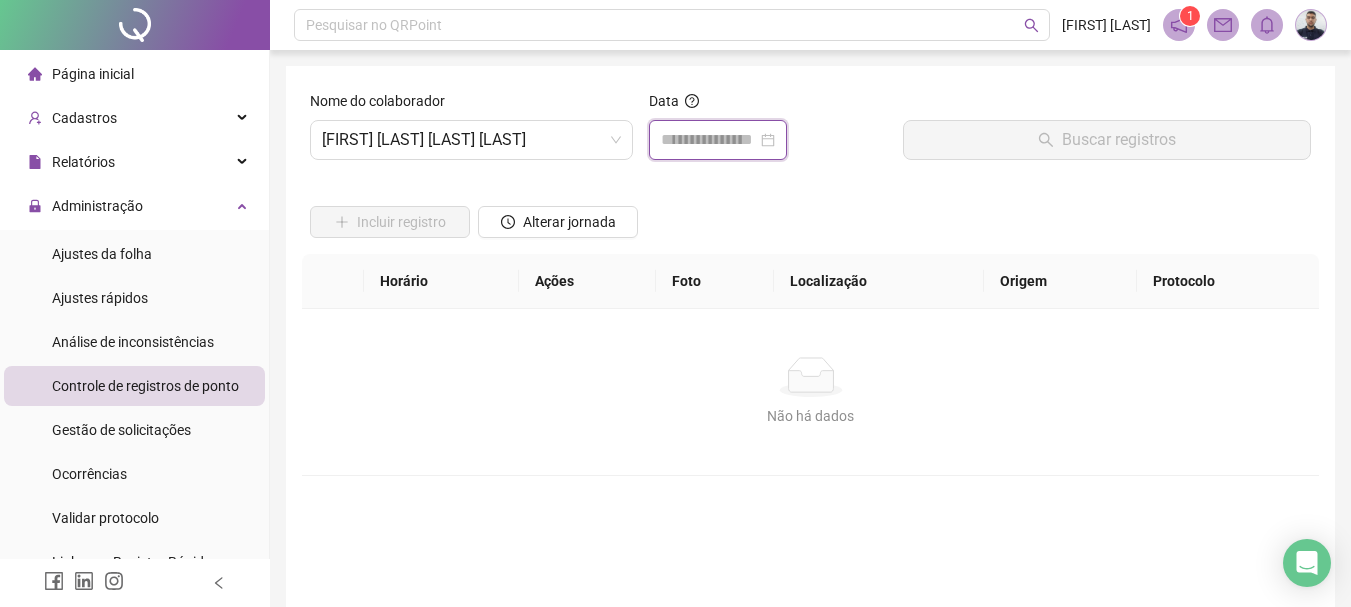 click at bounding box center [709, 140] 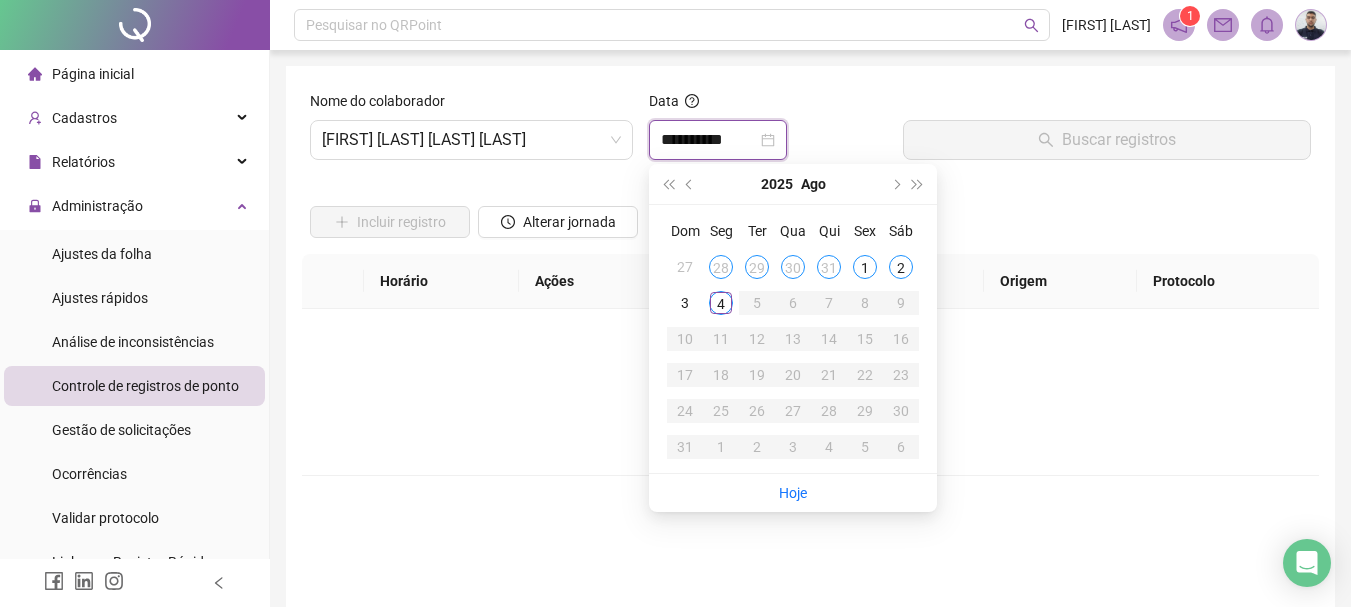 type on "**********" 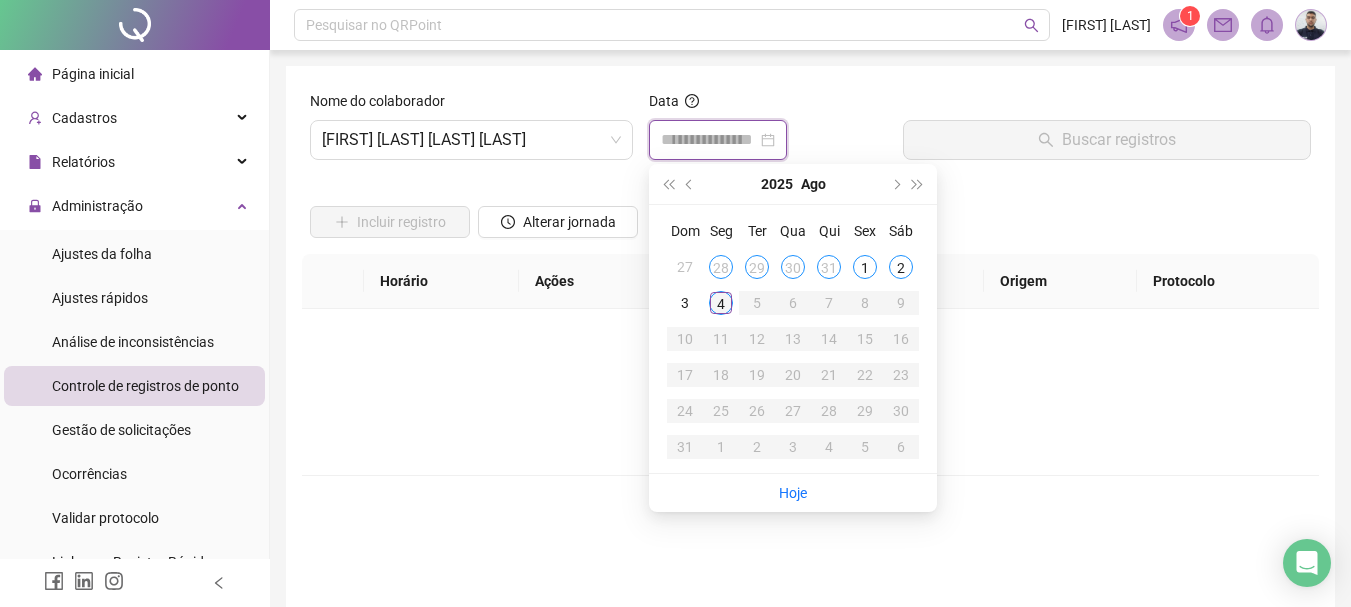 type on "**********" 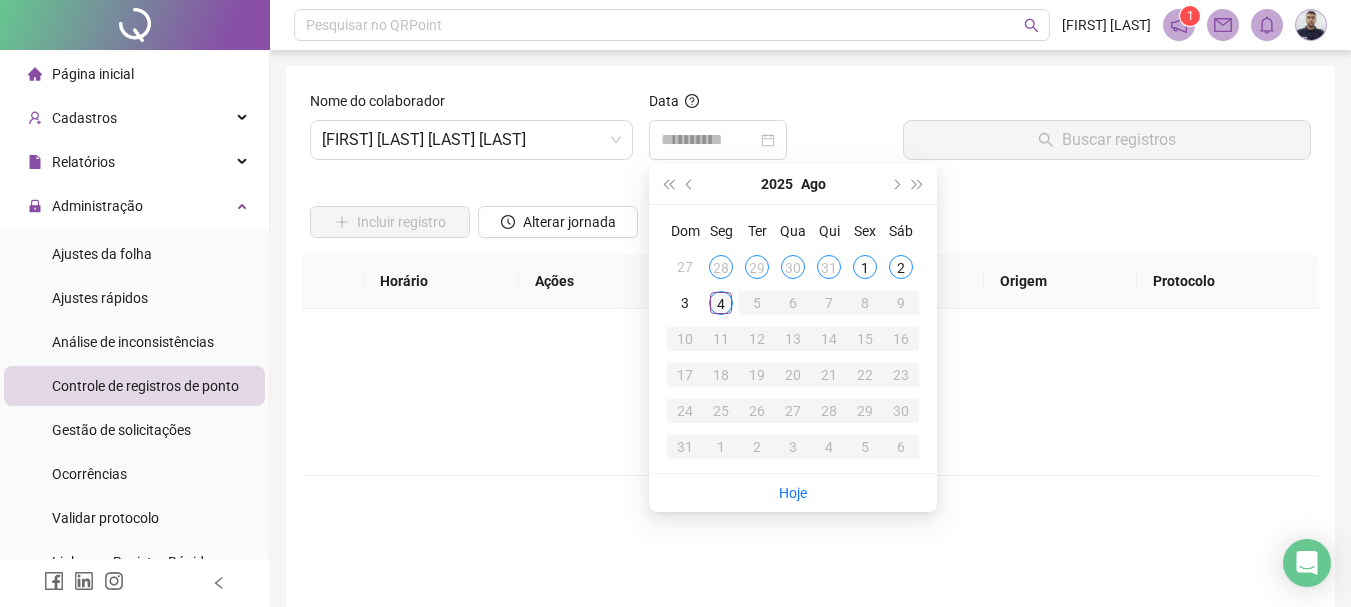 click on "4" at bounding box center (721, 303) 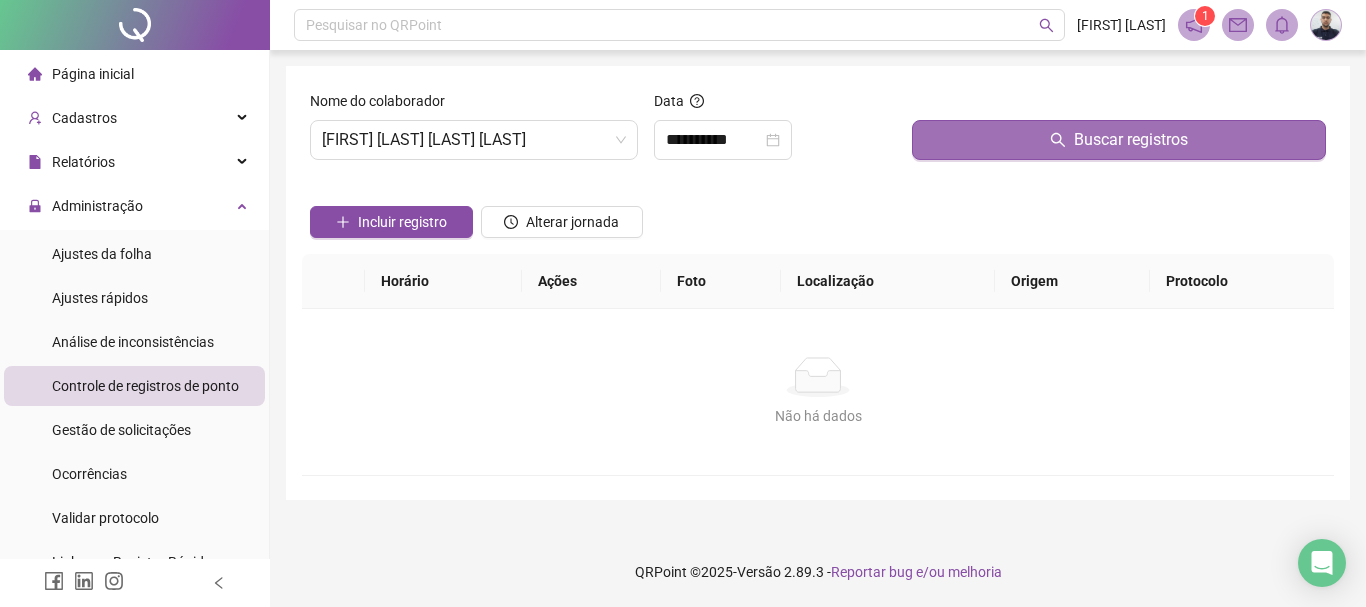 click on "Buscar registros" at bounding box center (1119, 140) 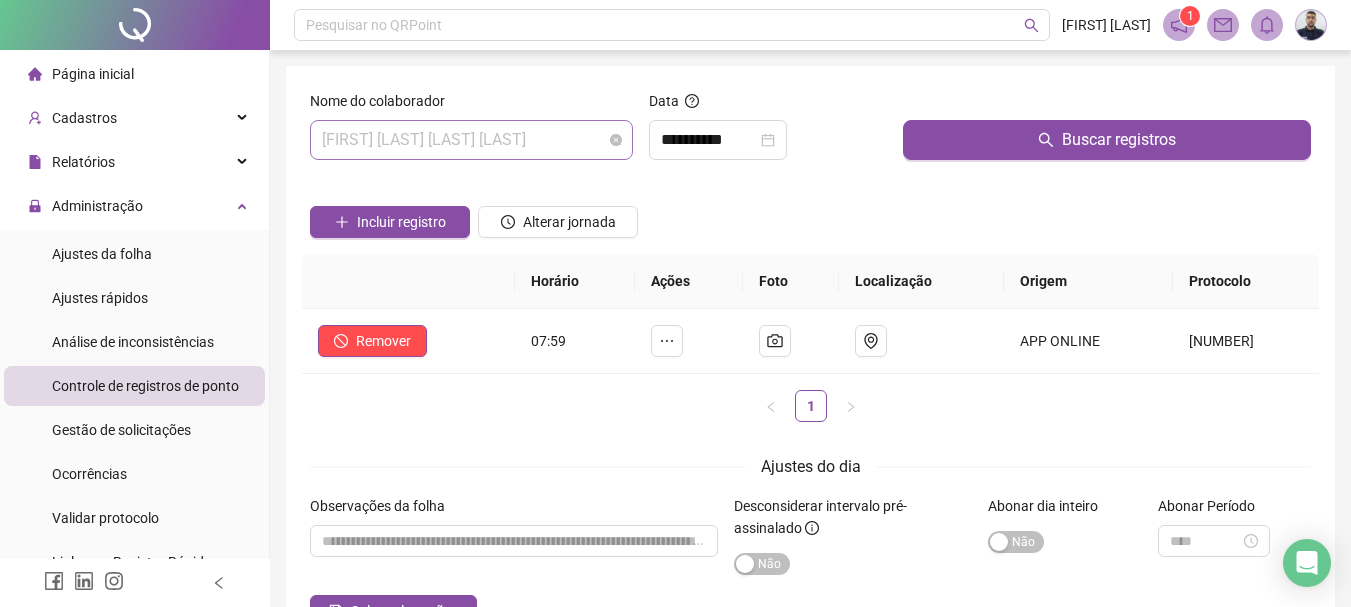 click on "[FIRST] [LAST] [LAST] [LAST]" at bounding box center [471, 140] 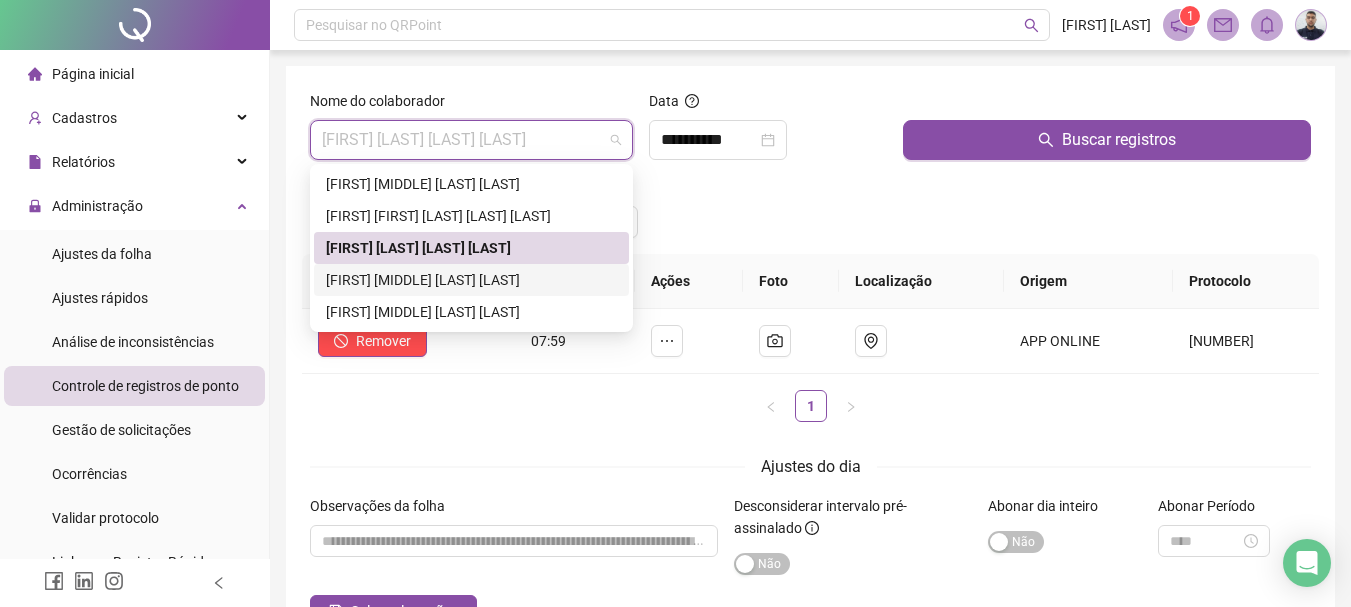 drag, startPoint x: 428, startPoint y: 274, endPoint x: 548, endPoint y: 220, distance: 131.59027 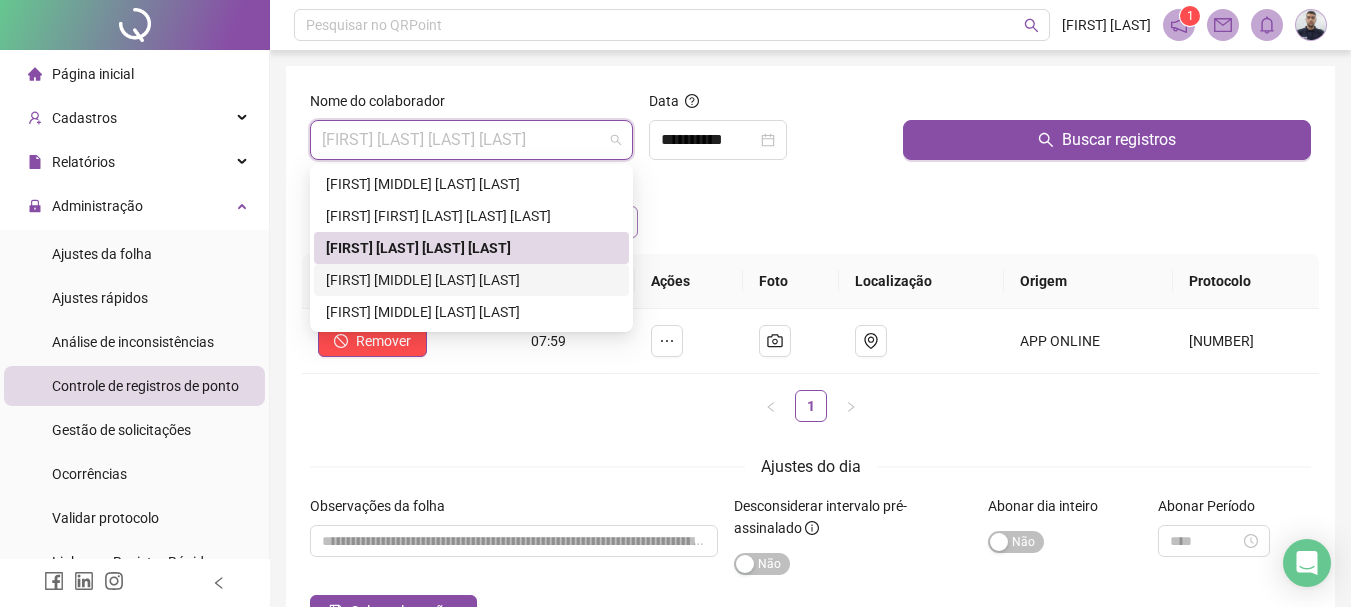click on "[FIRST] [MIDDLE] [LAST] [LAST]" at bounding box center [471, 280] 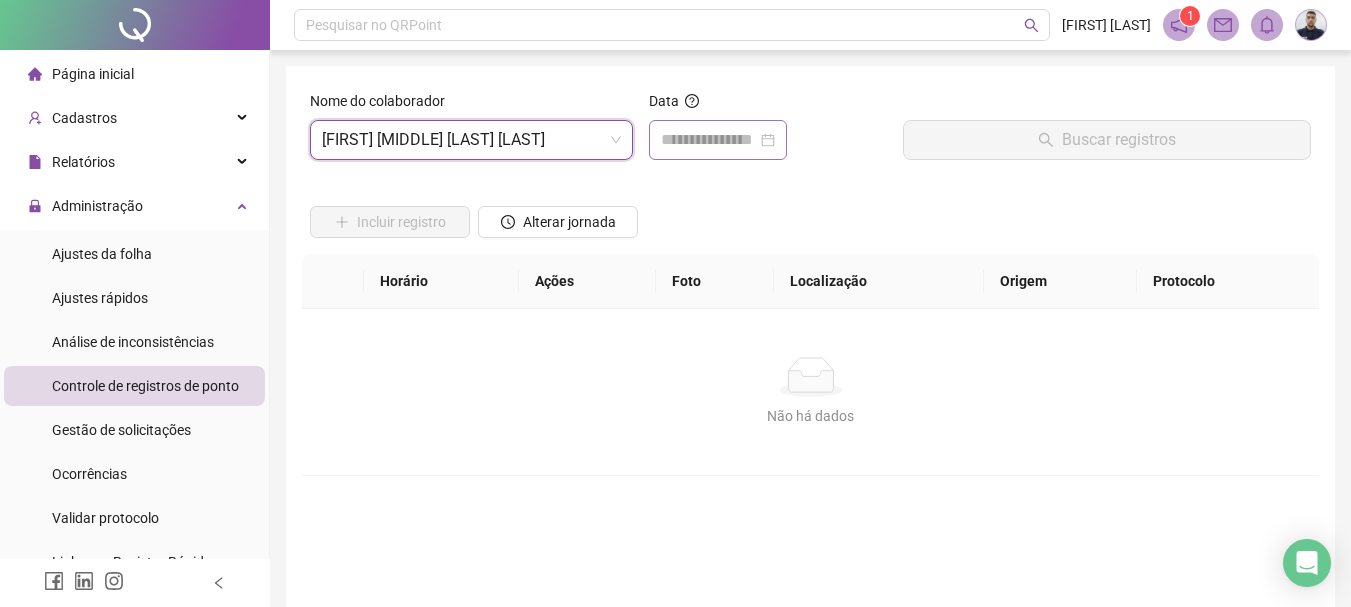 click at bounding box center [718, 140] 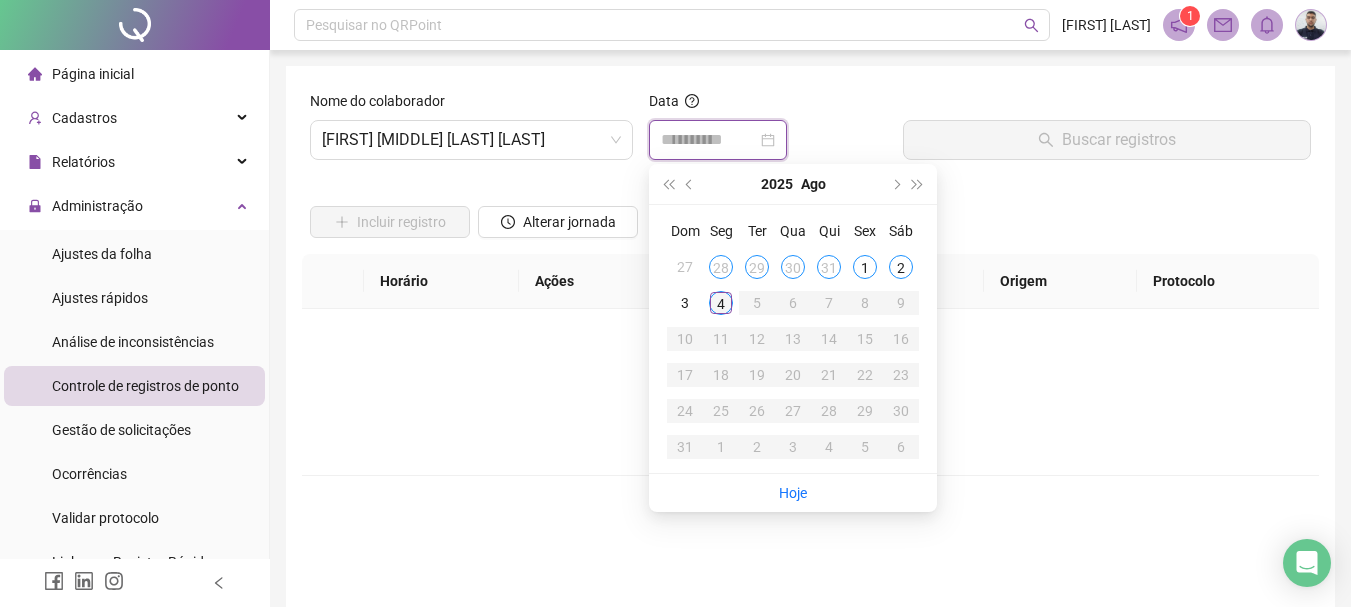 type on "**********" 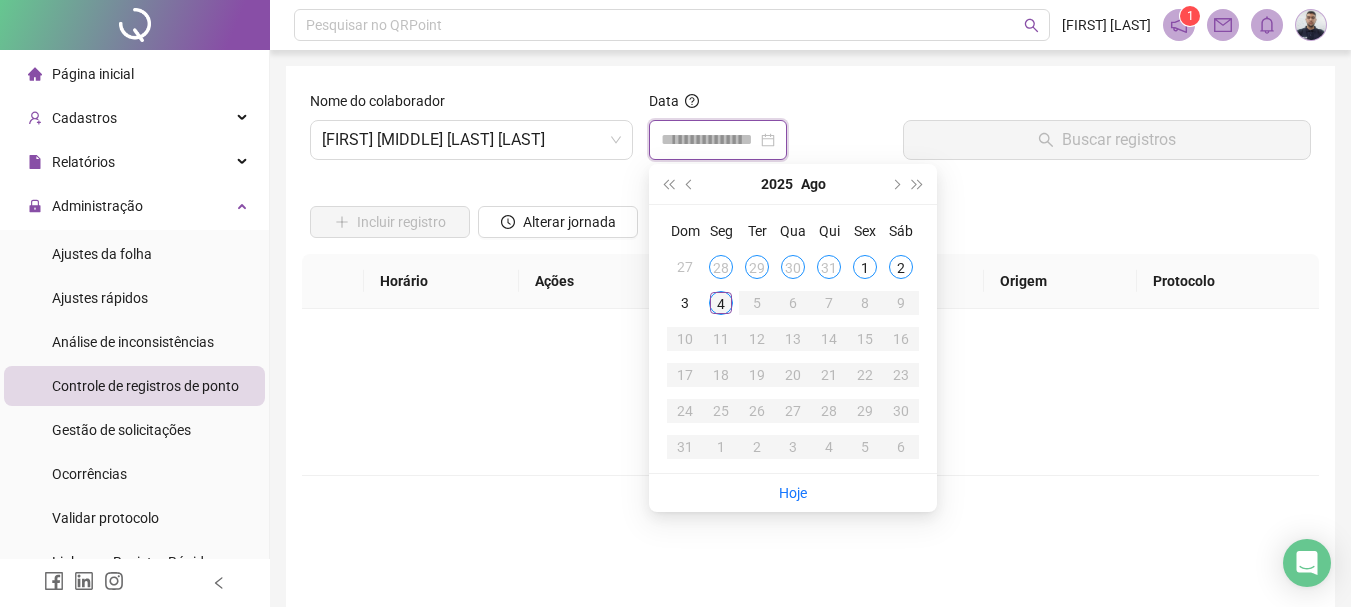 type on "**********" 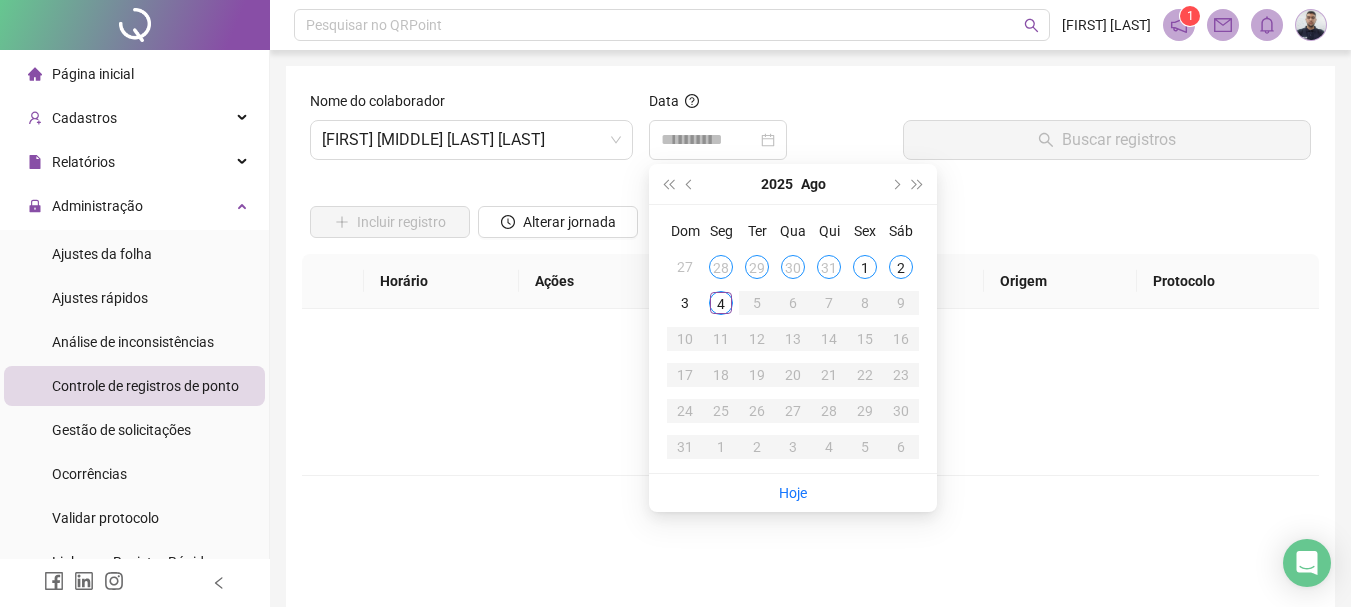 click on "4" at bounding box center (721, 303) 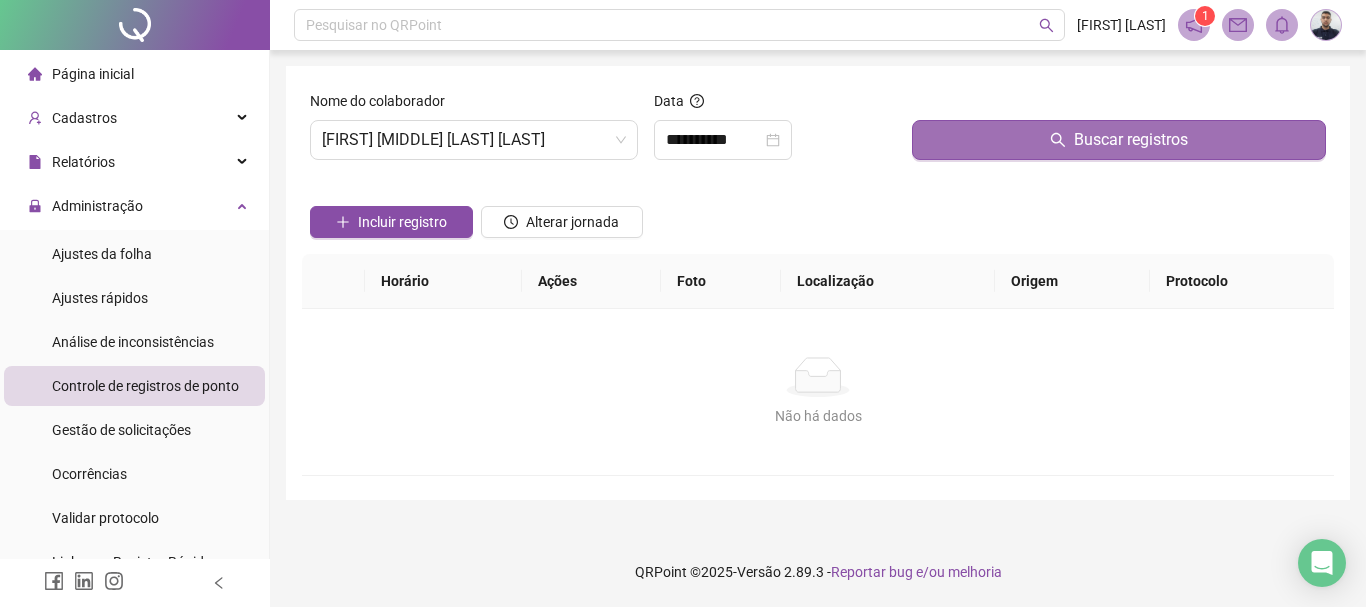 click on "Buscar registros" at bounding box center (1119, 140) 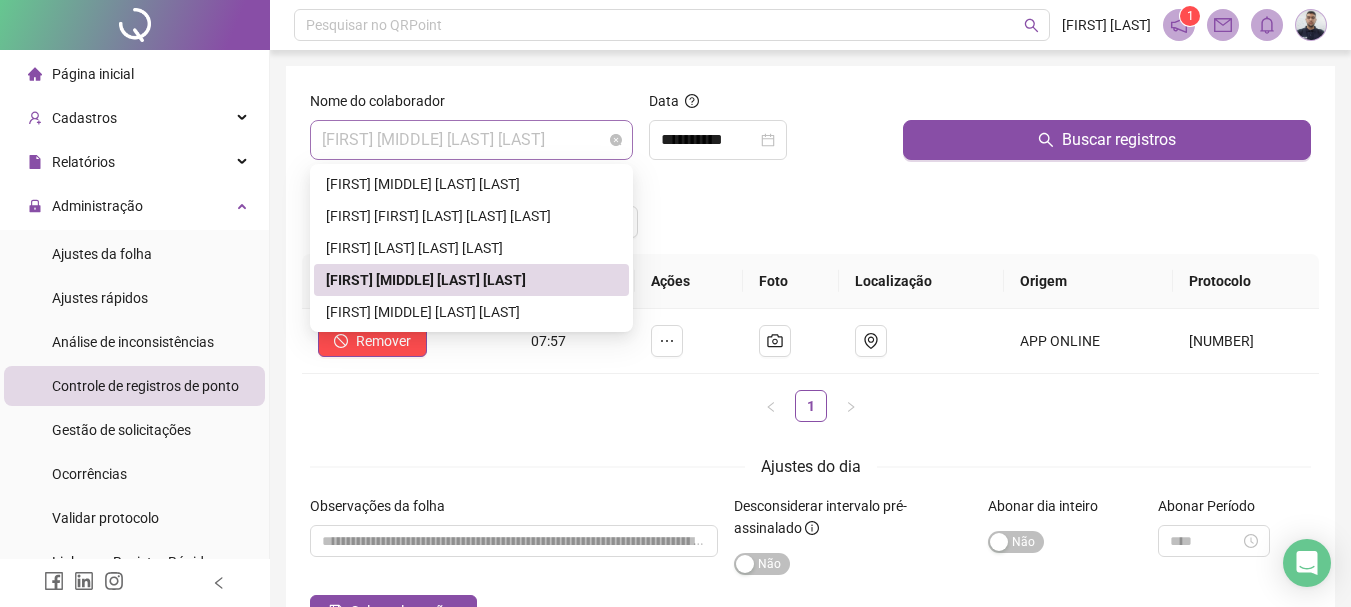 click on "[FIRST] [MIDDLE] [LAST] [LAST]" at bounding box center [471, 140] 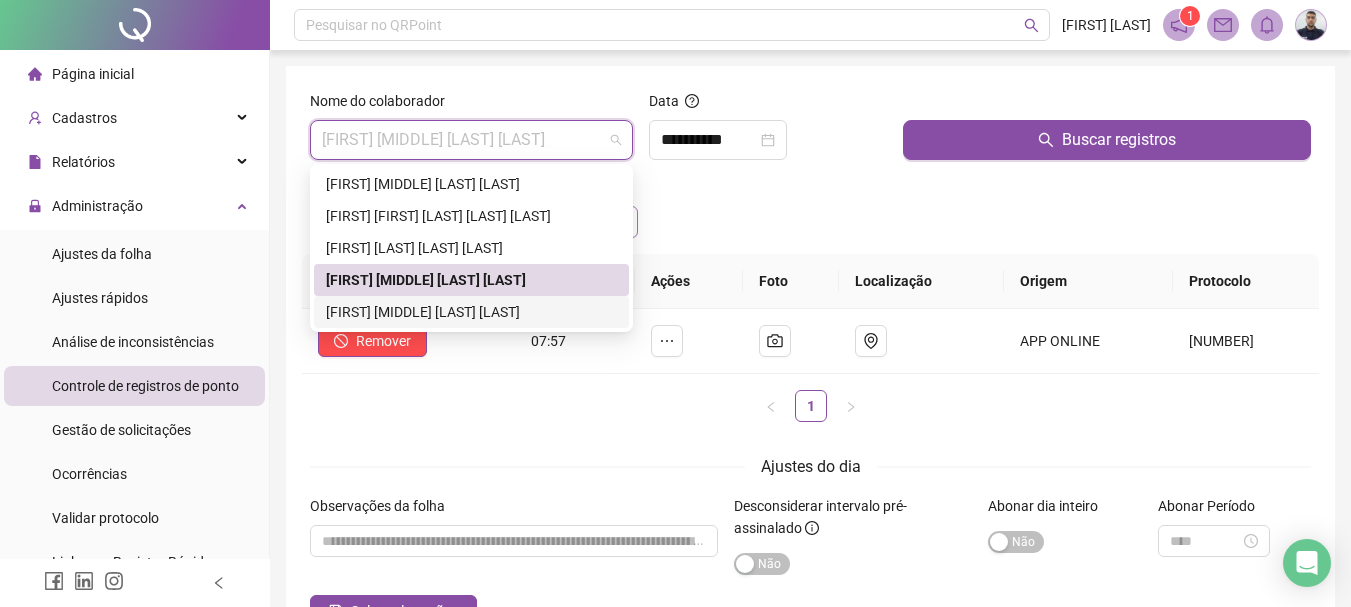 drag, startPoint x: 459, startPoint y: 309, endPoint x: 628, endPoint y: 211, distance: 195.35864 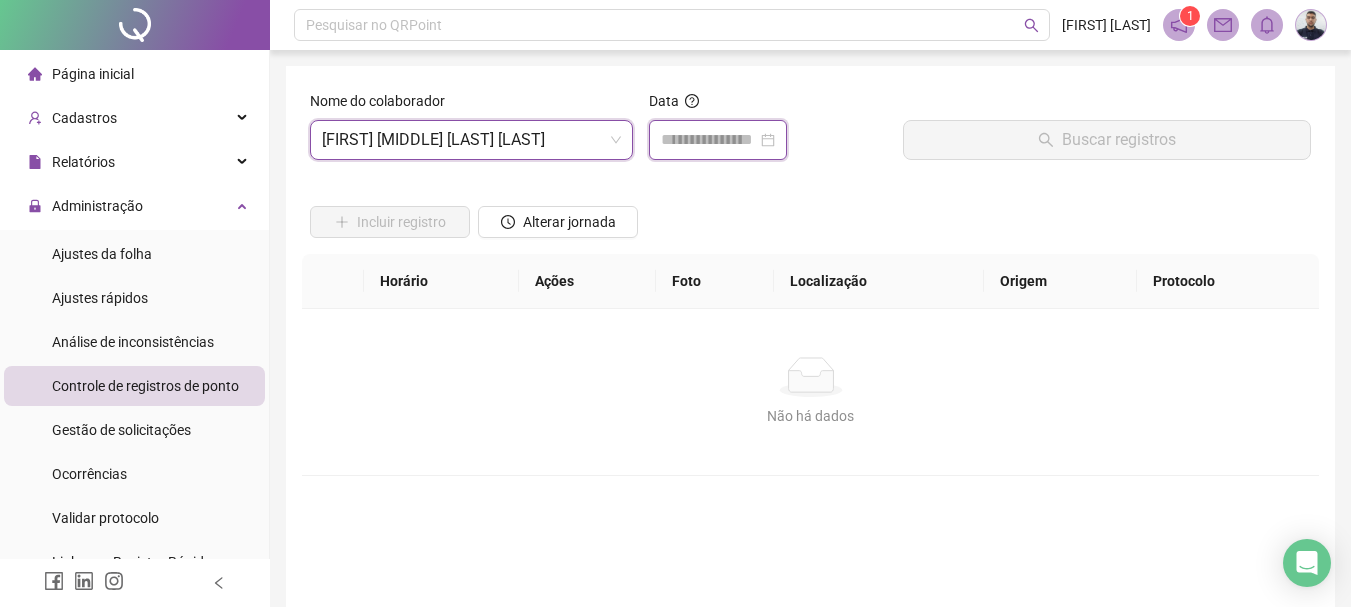 click at bounding box center (709, 140) 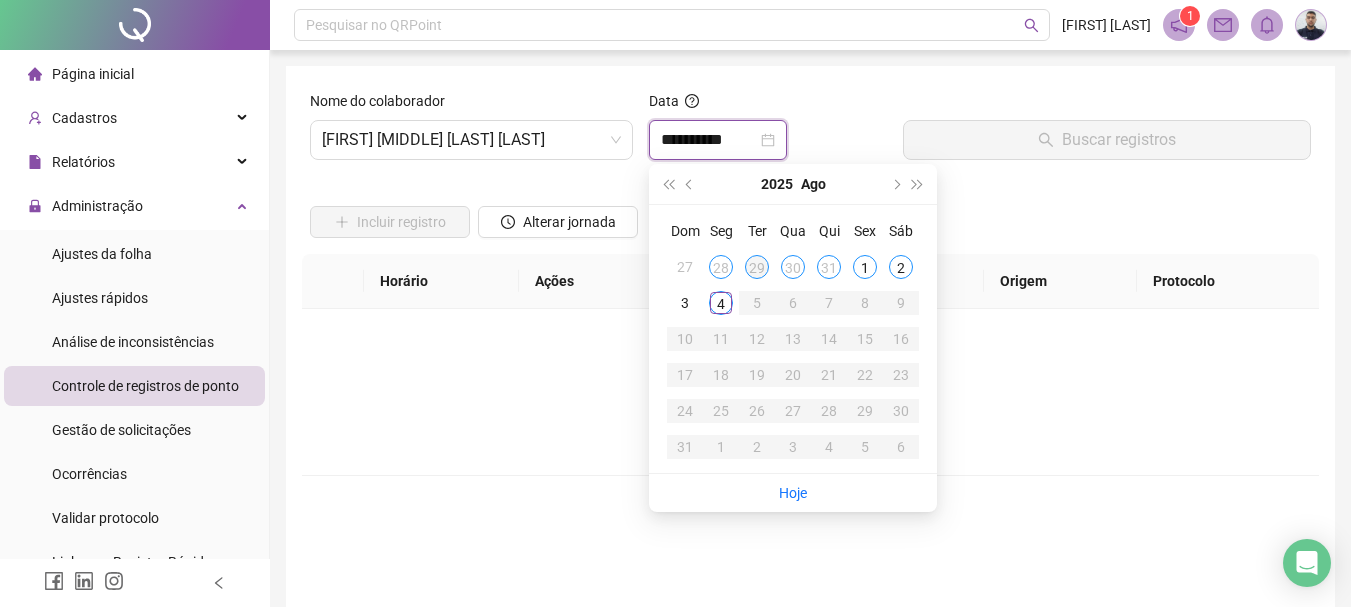 type on "**********" 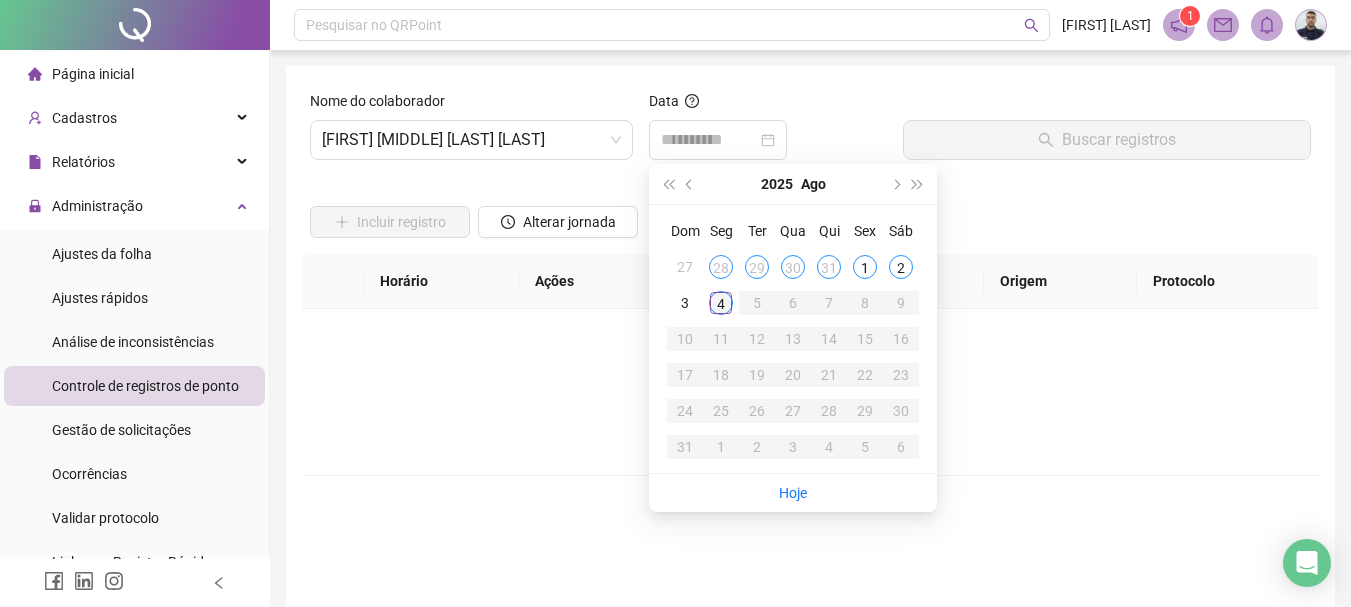 drag, startPoint x: 702, startPoint y: 306, endPoint x: 730, endPoint y: 295, distance: 30.083218 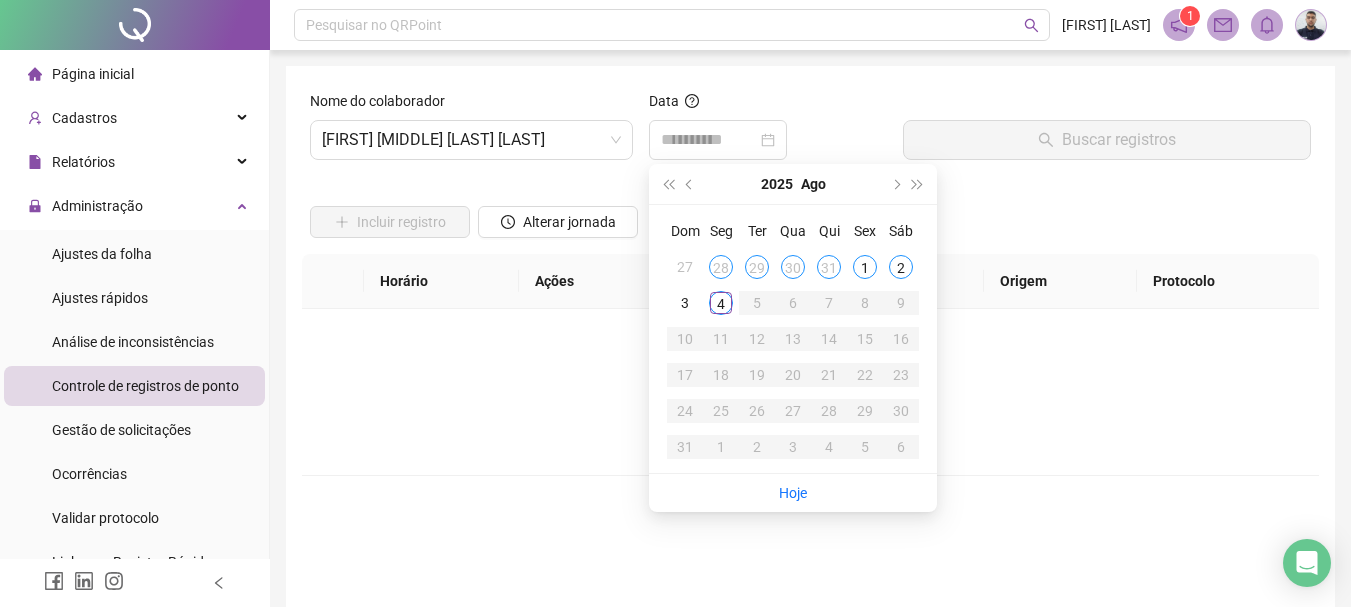 type on "**********" 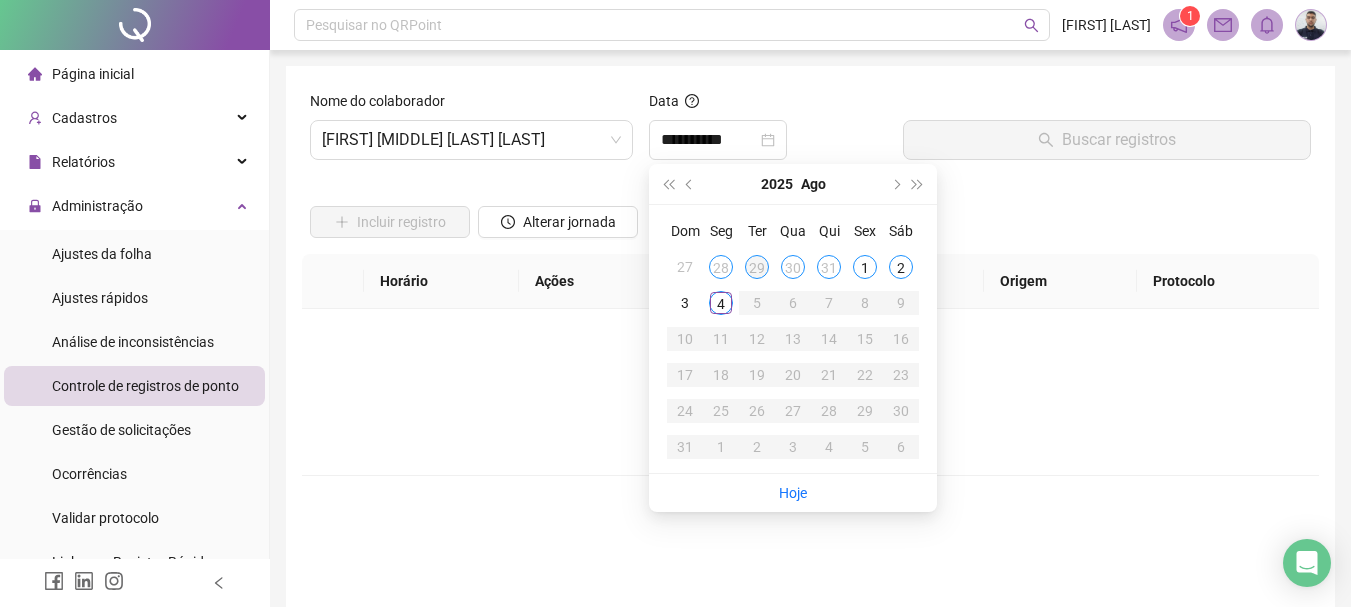 type on "**********" 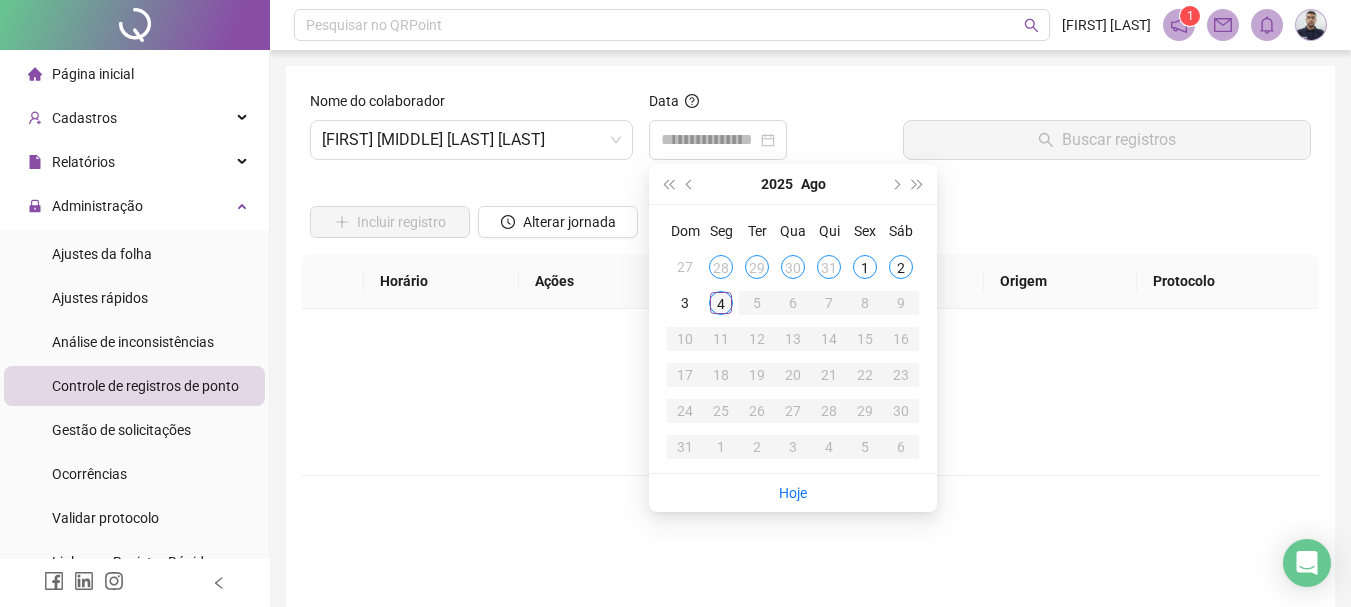 type on "**********" 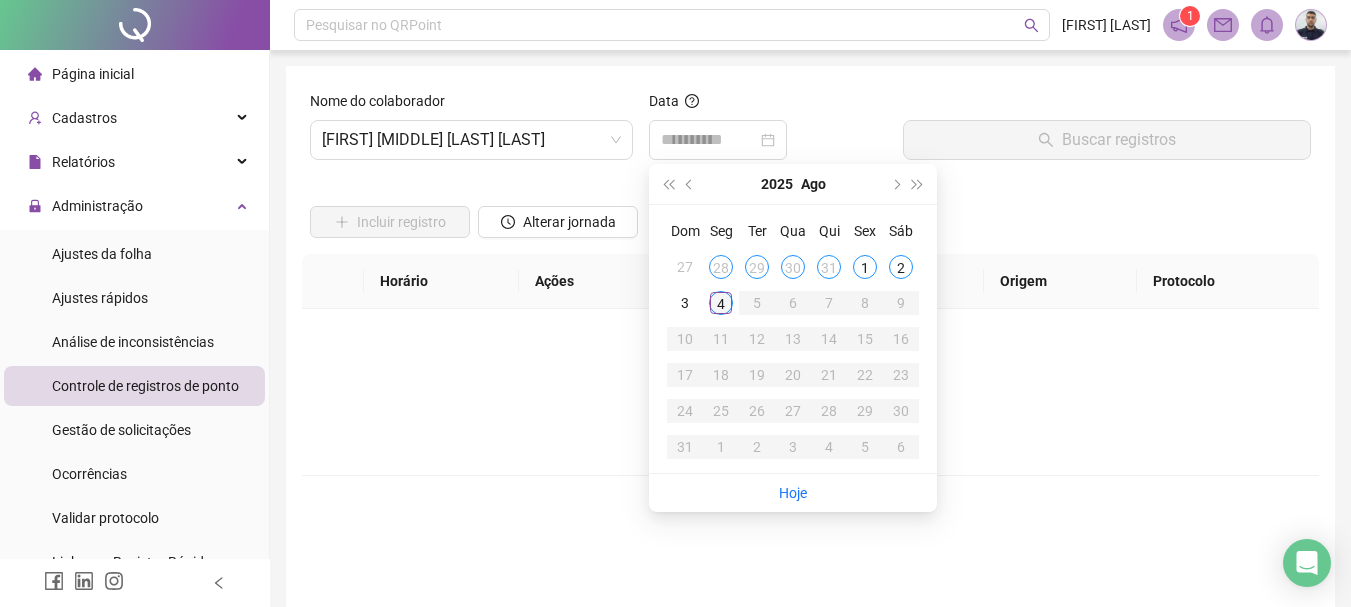 click on "4" at bounding box center (721, 303) 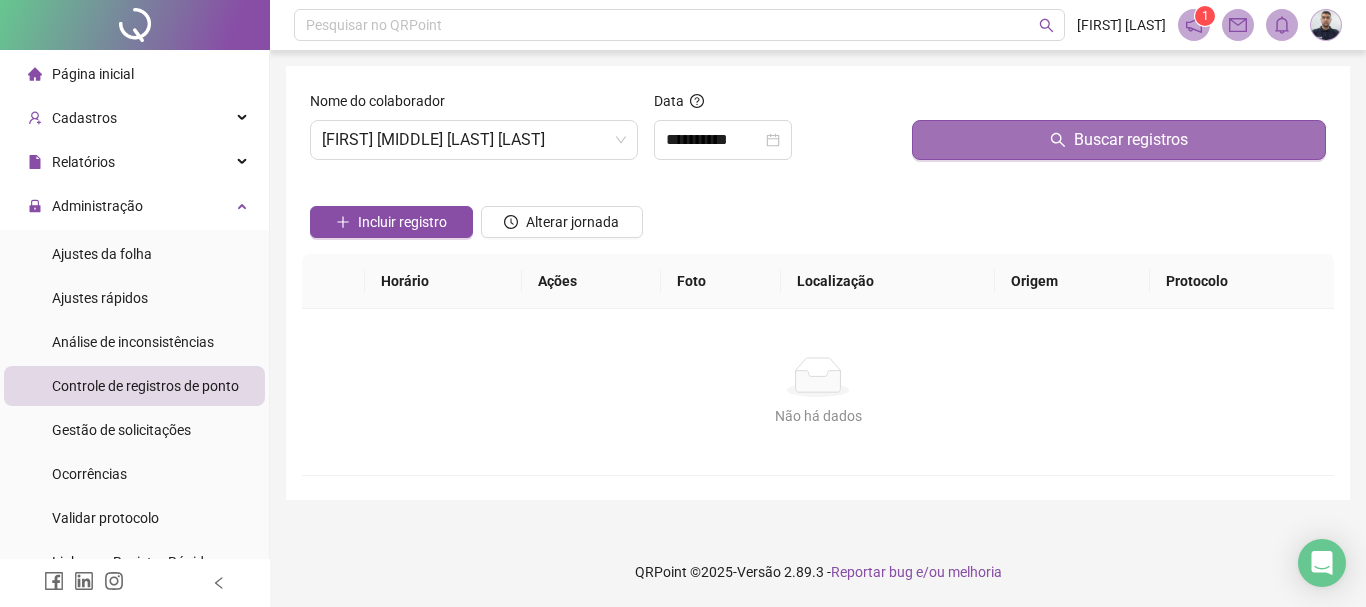 click on "Buscar registros" at bounding box center [1119, 140] 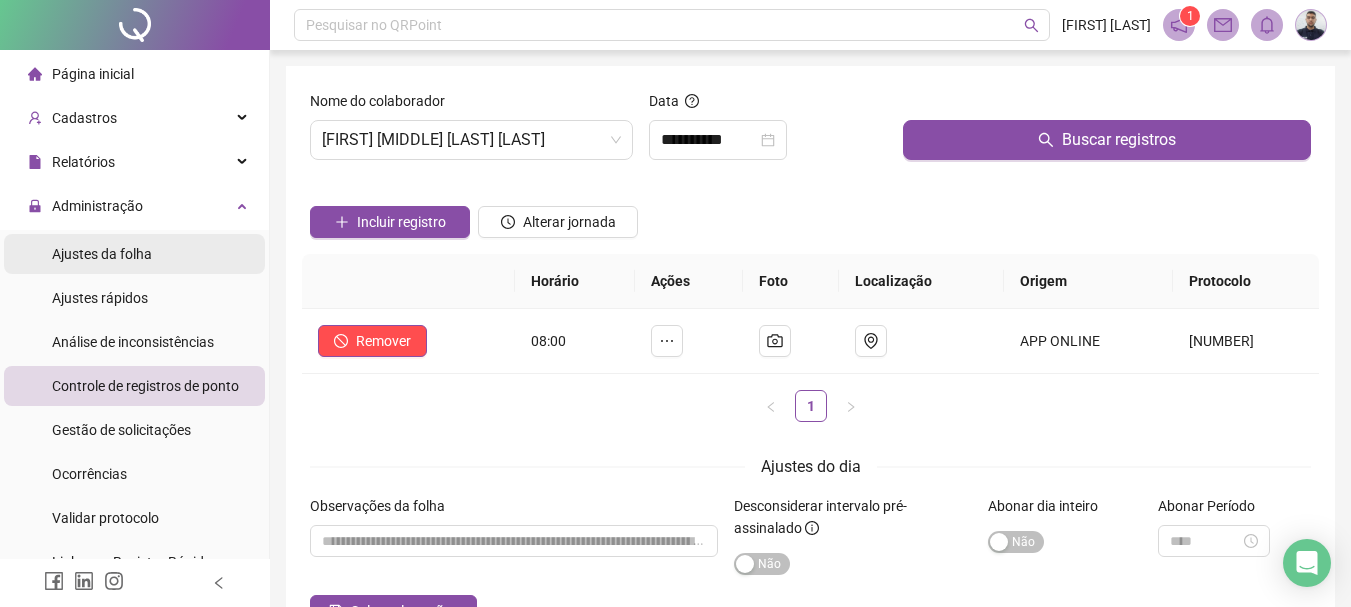 click on "Ajustes da folha" at bounding box center [102, 254] 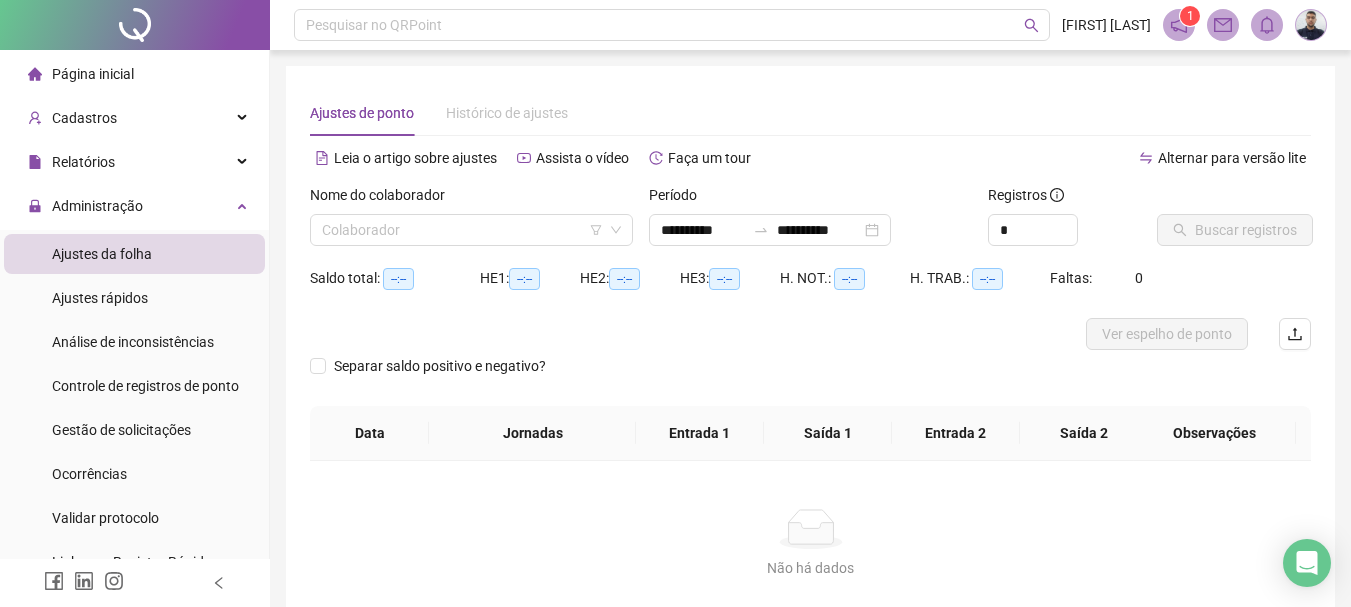 click on "Página inicial" at bounding box center [93, 74] 